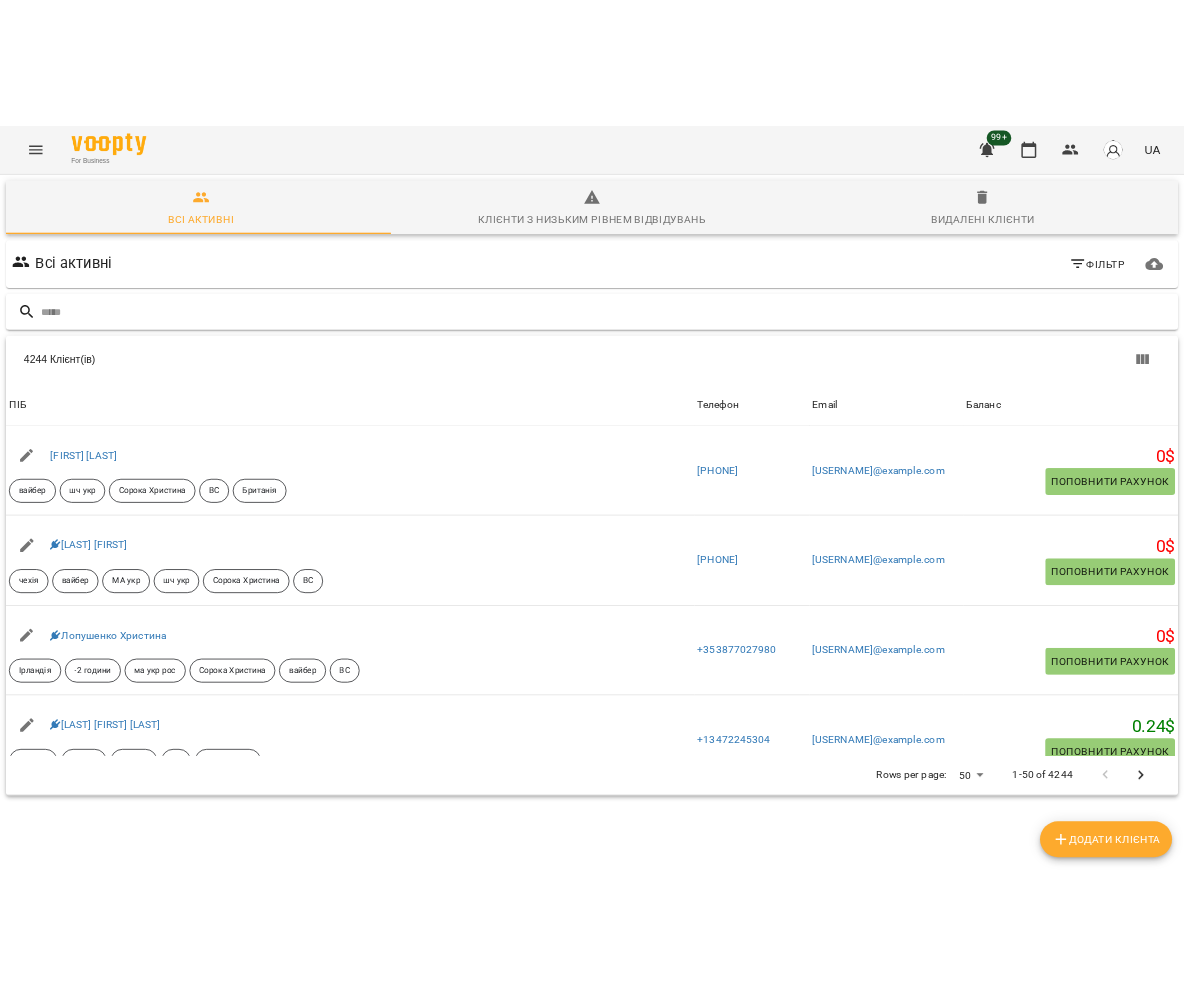scroll, scrollTop: 0, scrollLeft: 0, axis: both 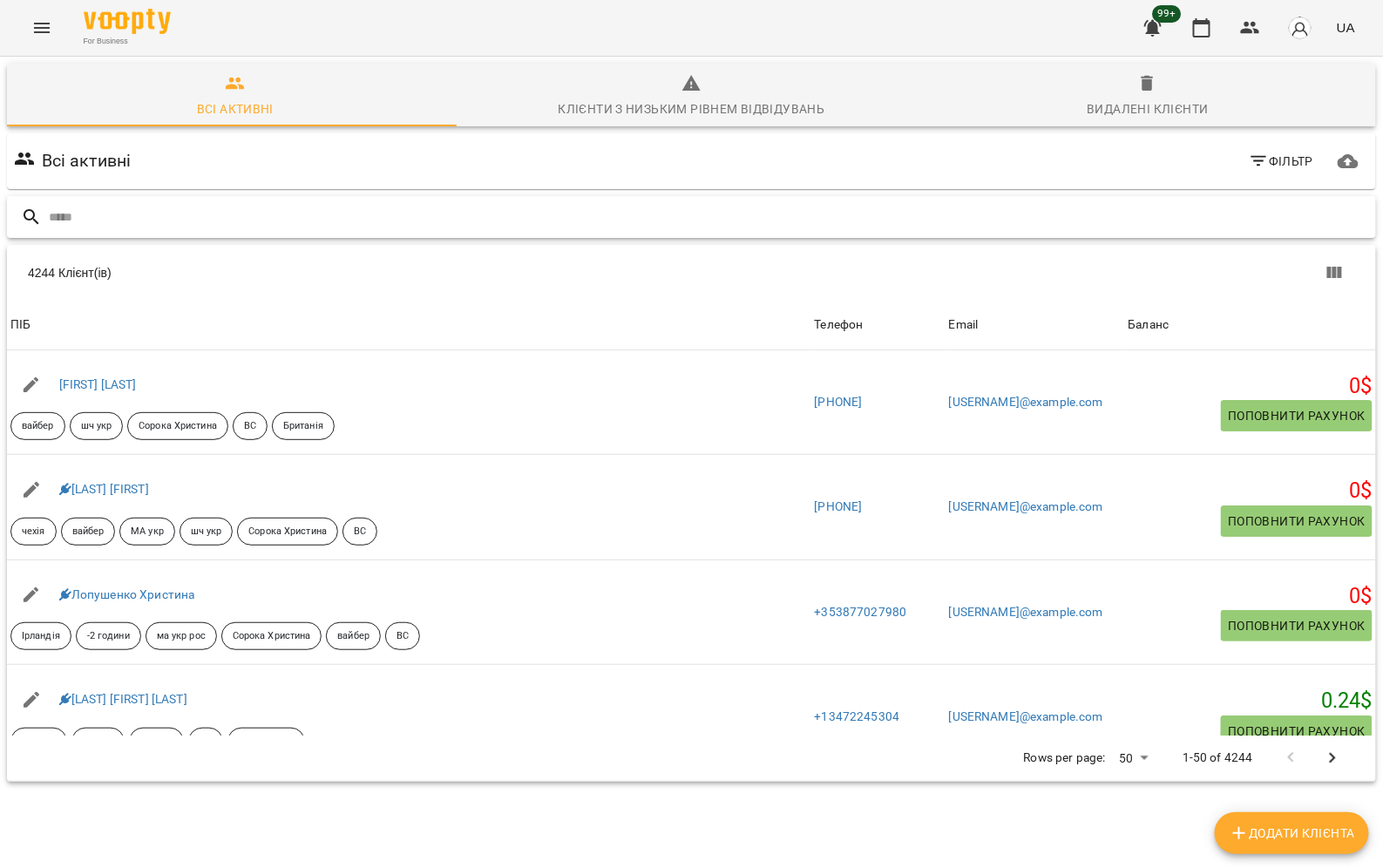 click at bounding box center (708, 217) 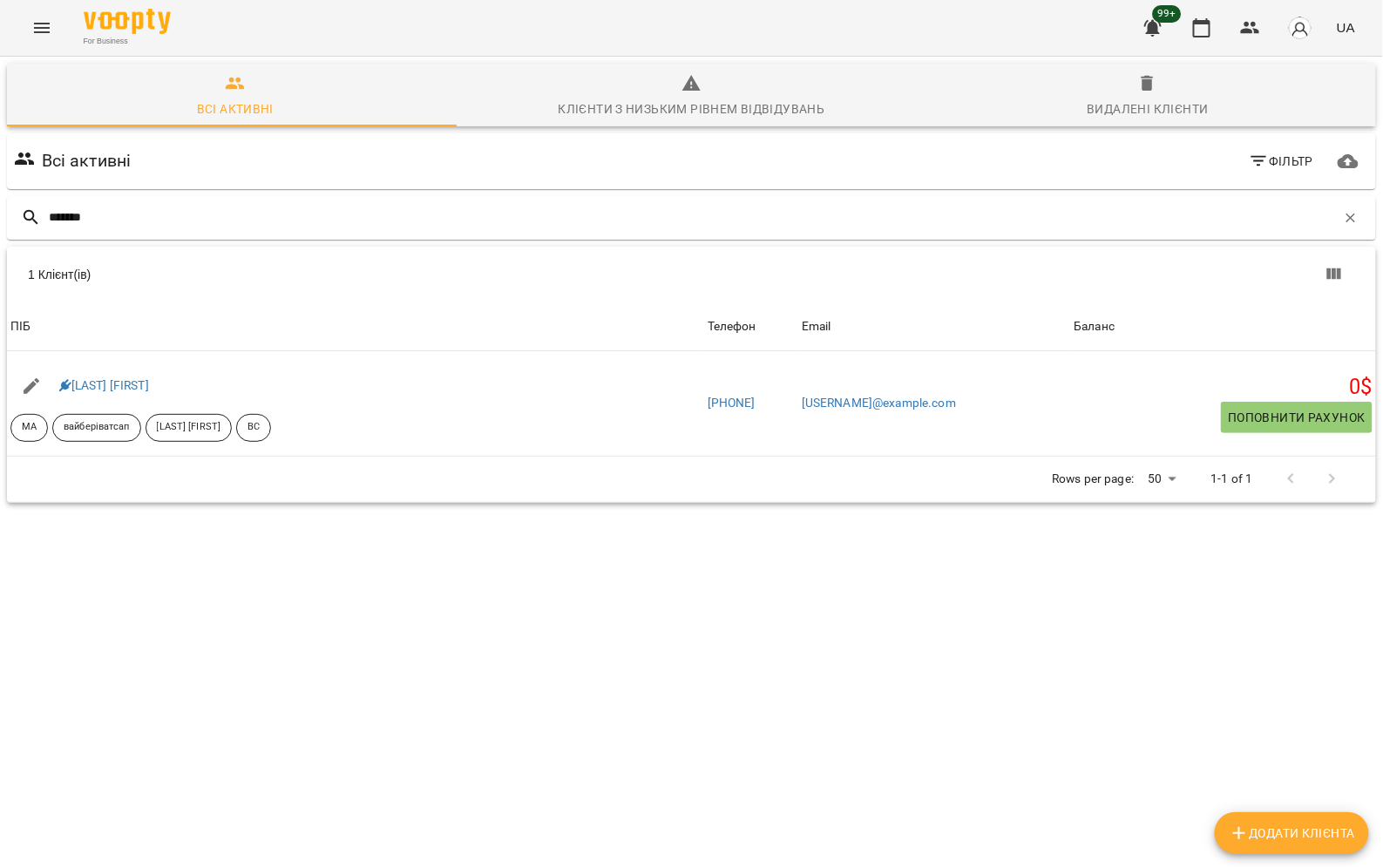 click on "Всі активні Фільтр ******* 1   Клієнт(ів) 1   Клієнт(ів) ПІБ Телефон Email Баланс ПІБ Пешкань Кирило МА вайберіватсап Саріджа Юля ВС Телефон +41795350906 Email yuliya.vorobej2101@gmail.com Баланс 0 $ Поповнити рахунок Rows per page: 50 ** 1-1 of 1 Додати клієнта" at bounding box center (691, 349) 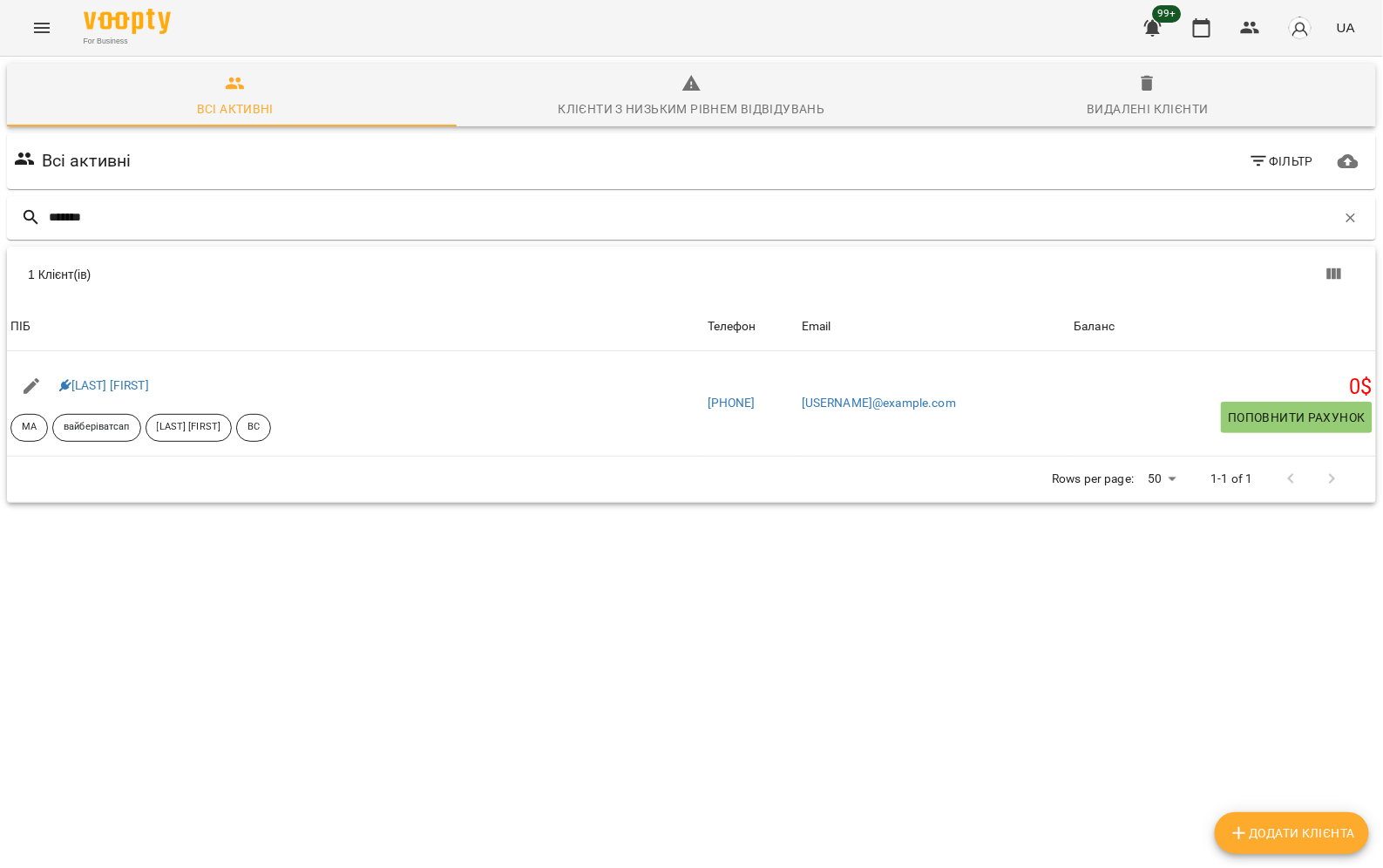 click on "Всі активні Фільтр" at bounding box center [691, 161] 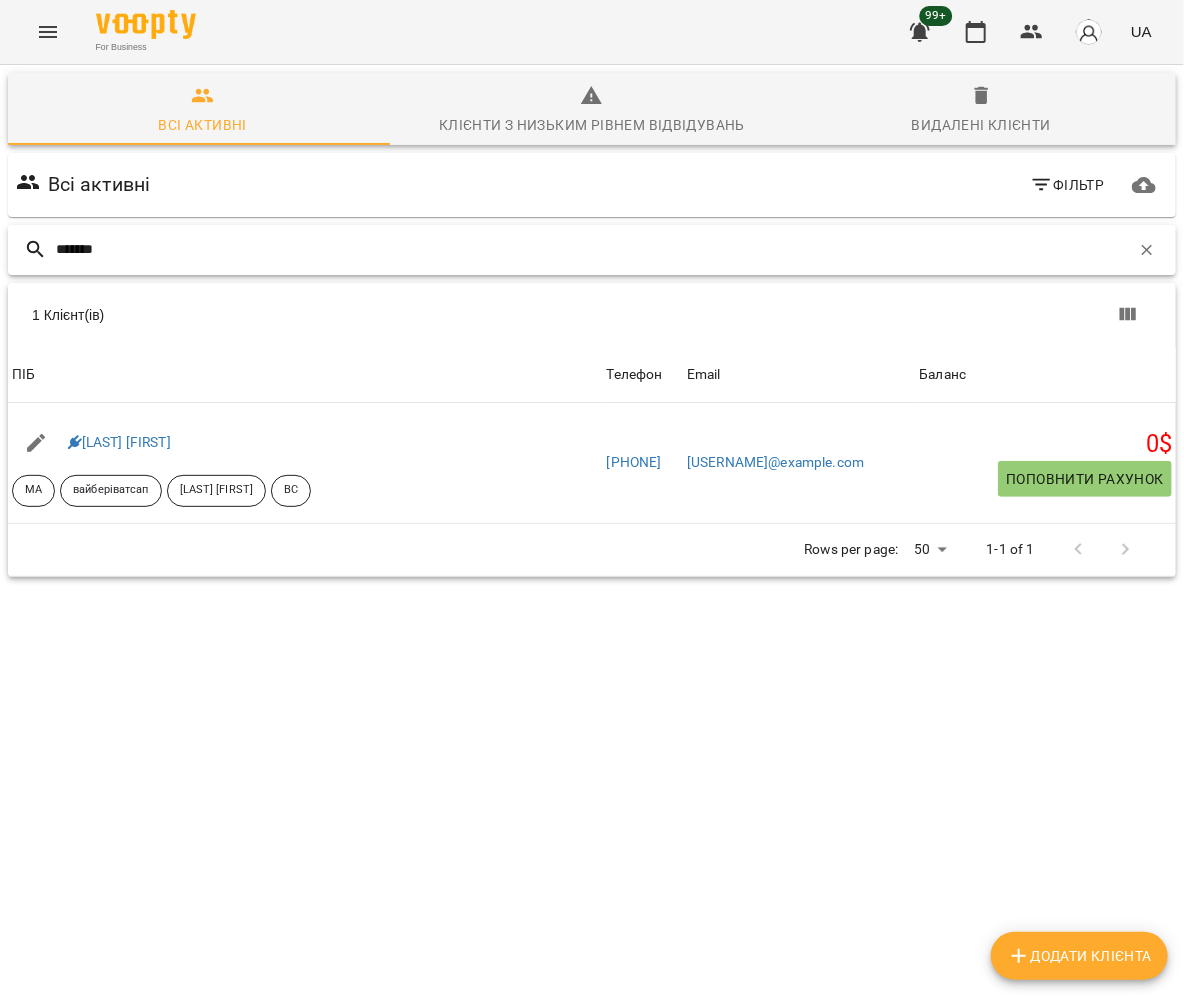 drag, startPoint x: 94, startPoint y: 237, endPoint x: 9, endPoint y: 200, distance: 92.70383 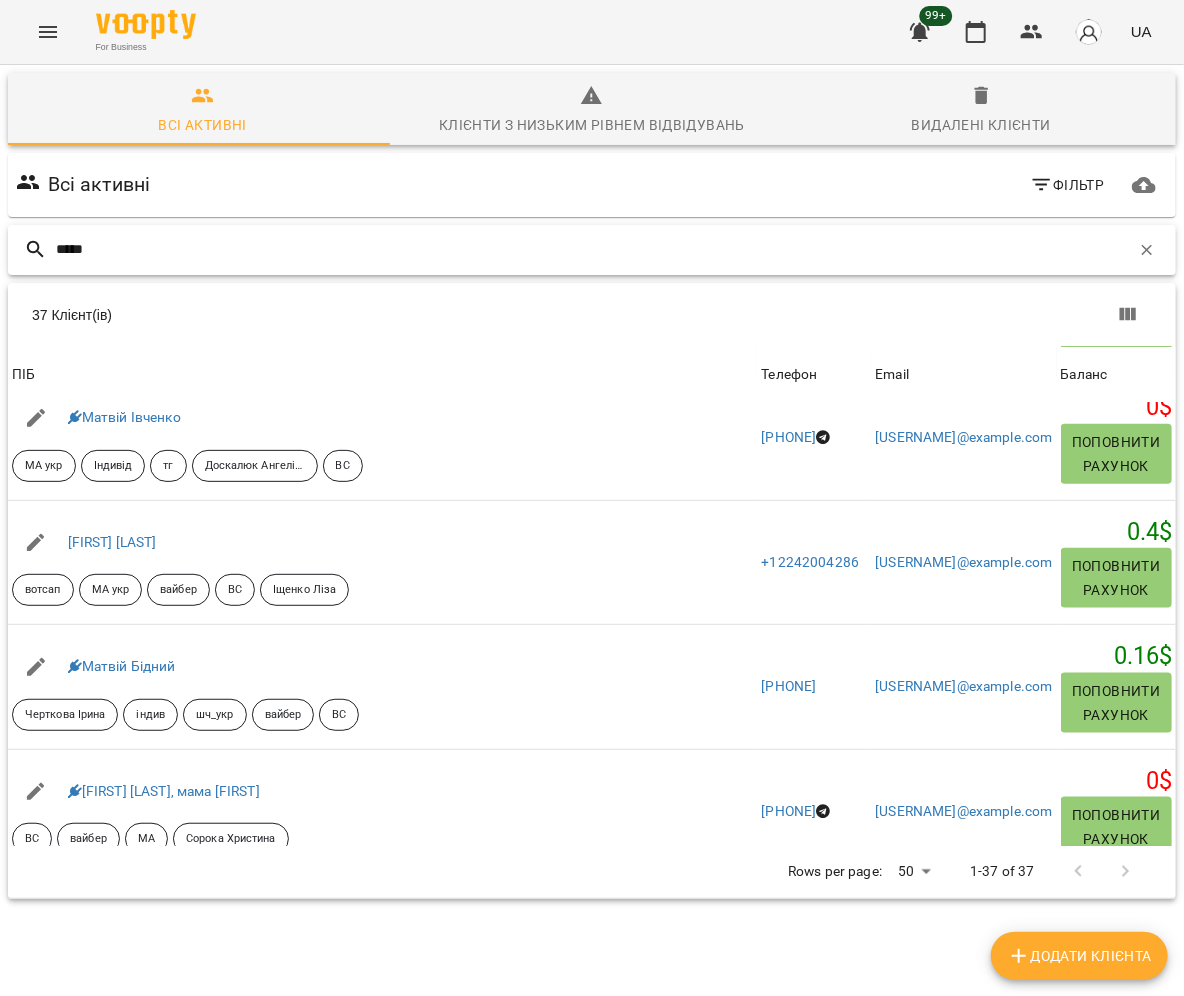 scroll, scrollTop: 1050, scrollLeft: 0, axis: vertical 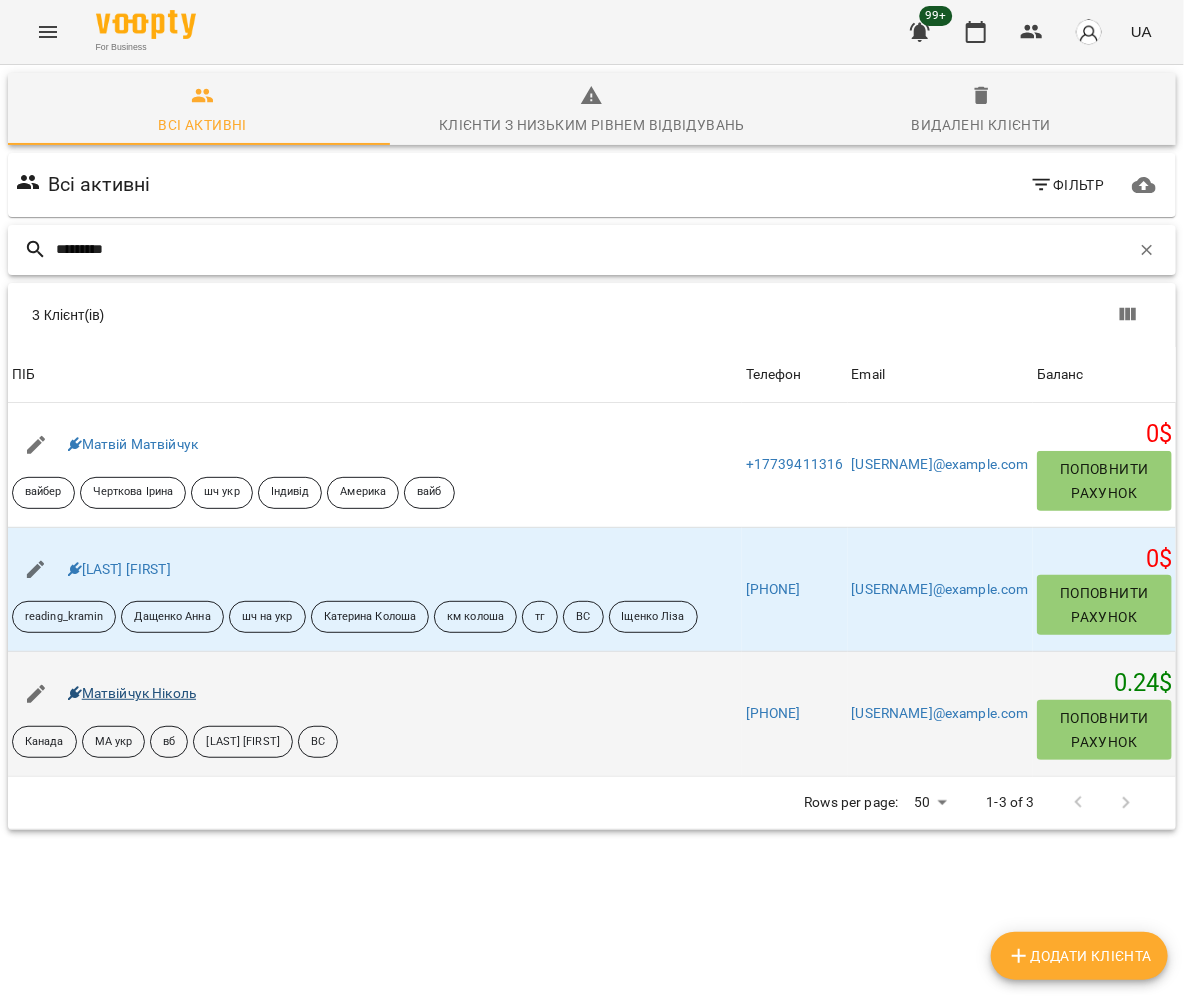 type on "*********" 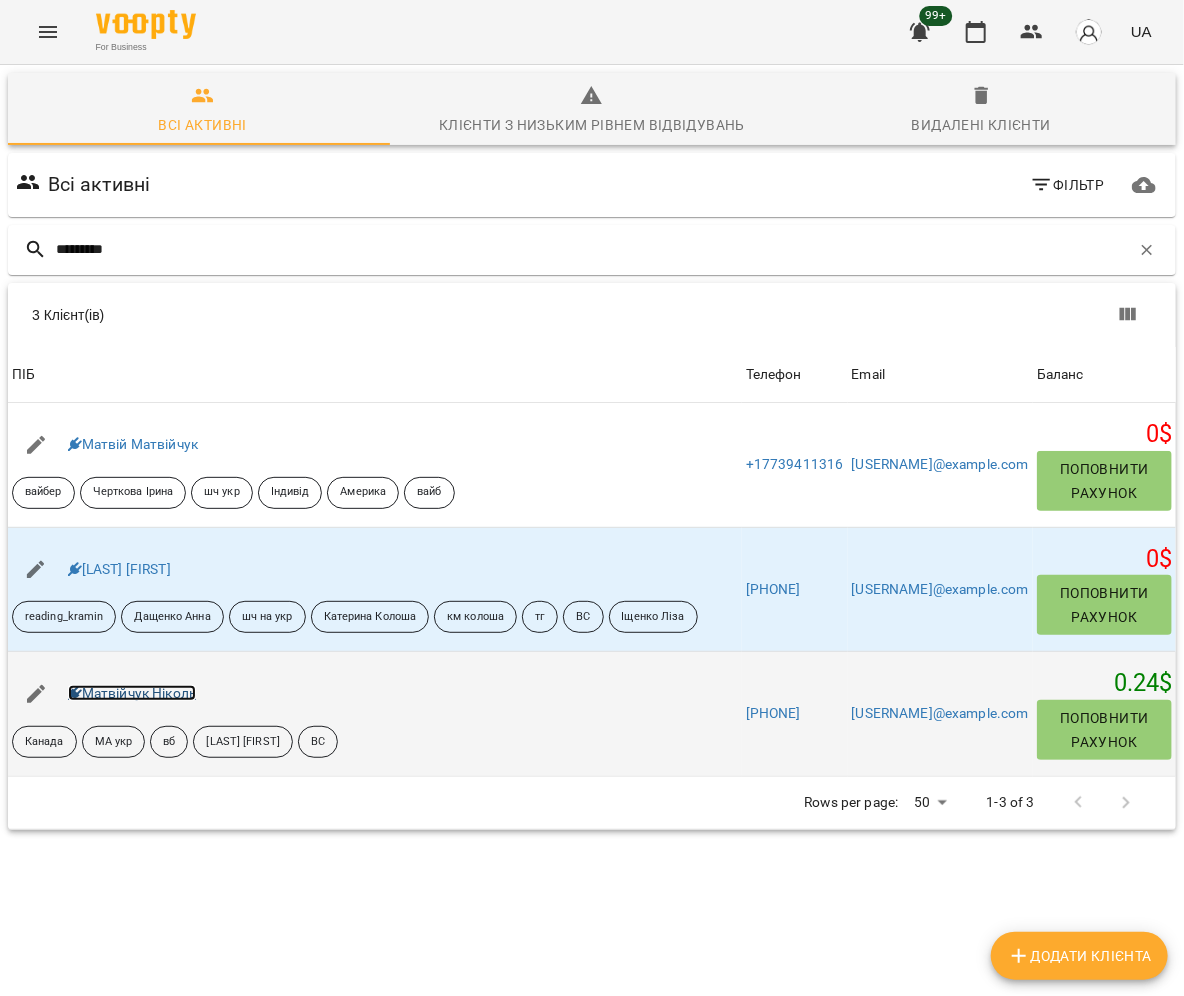 click on "Матвійчук Ніколь" at bounding box center (132, 693) 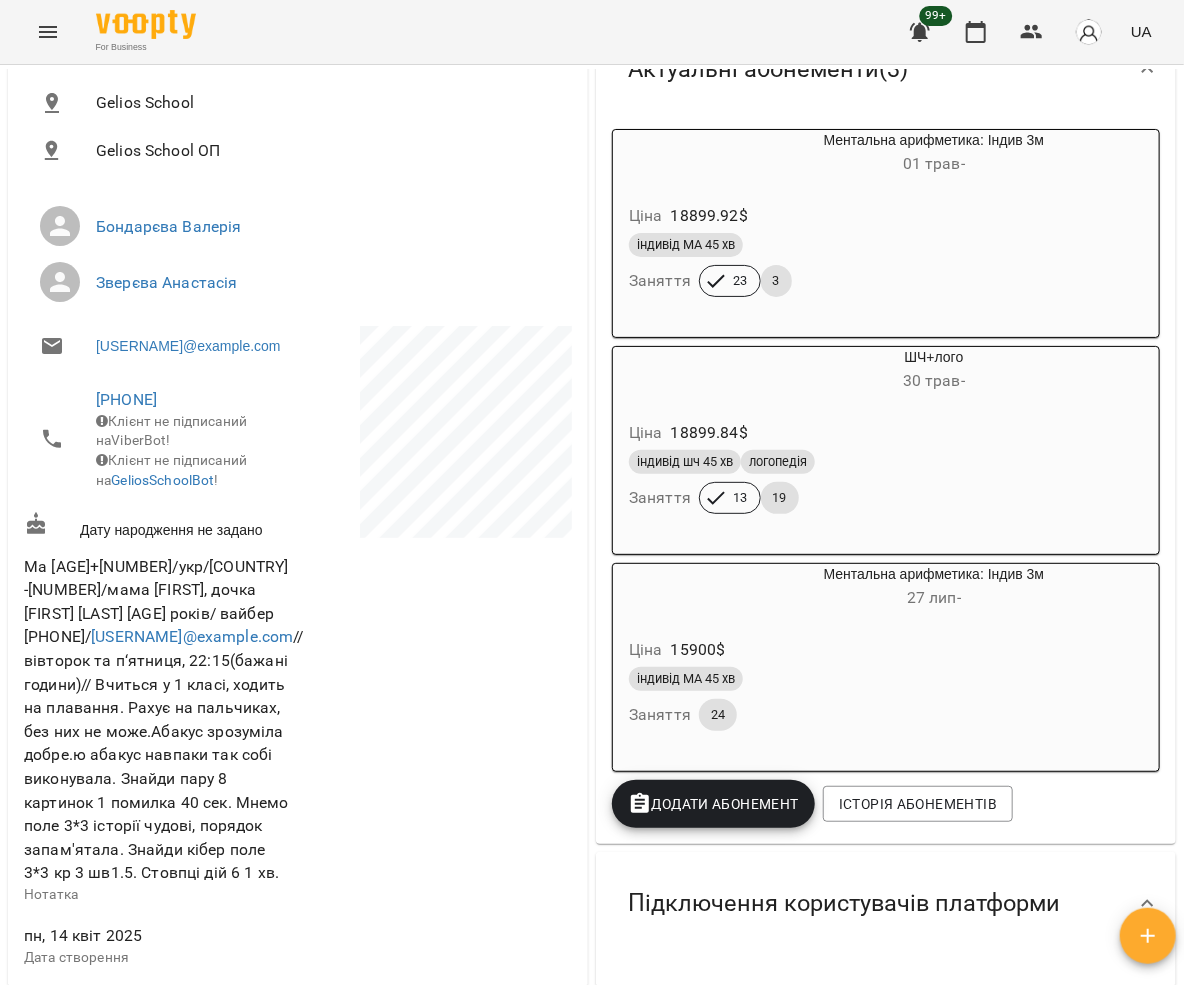 scroll, scrollTop: 600, scrollLeft: 0, axis: vertical 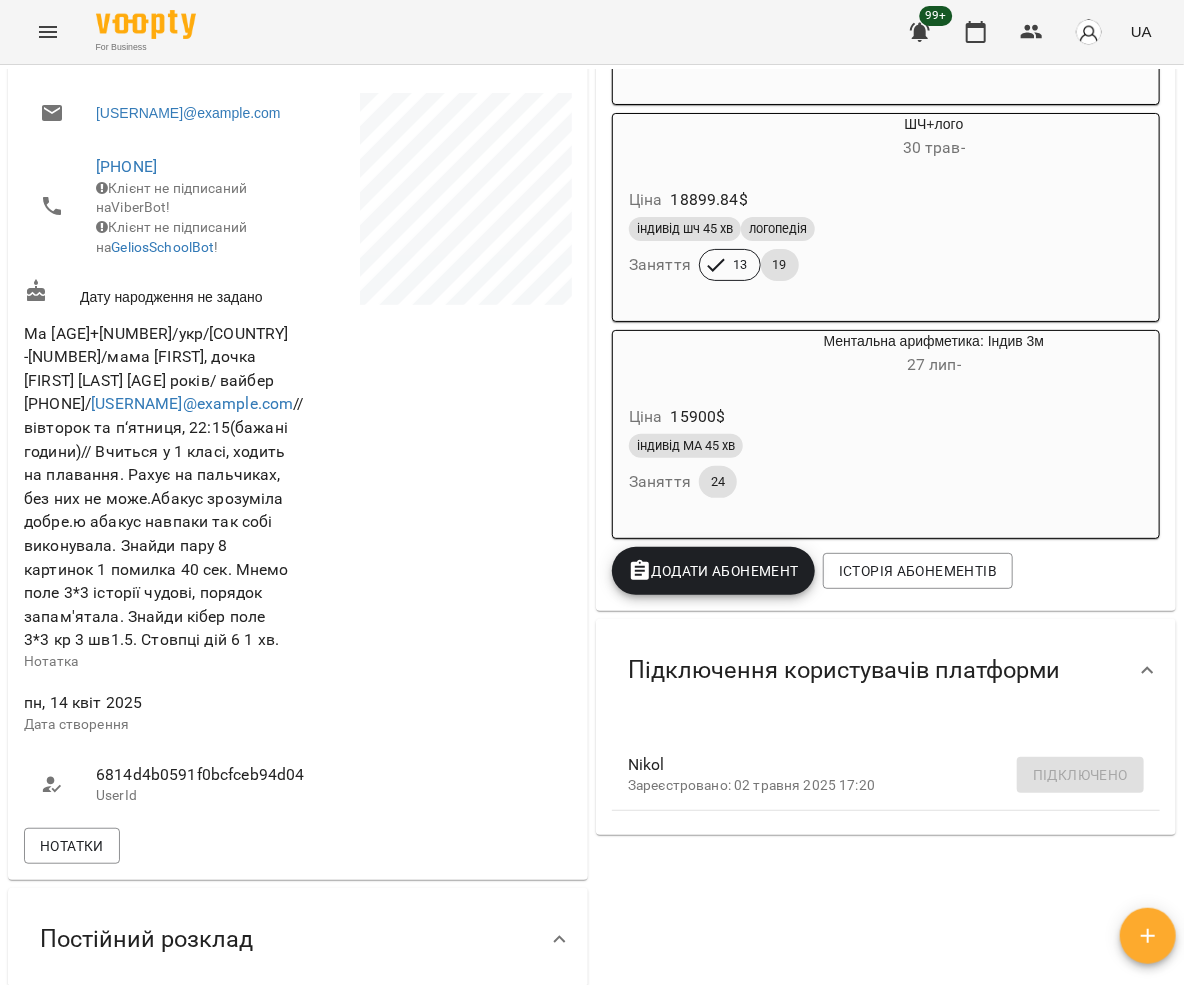 click on "0.24 $ Баланс Поповнити рахунок Докладніше 0.2400000000016007   $ Абонементи -18899.84 $   ШЧ+лого 34800 $   Без призначення -15899.919999999998 $   Ментальна арифметика: Індив 3м Актуальні абонементи ( 3 ) Ментальна арифметика: Індив 3м 01 трав  -   Ціна 18899.92 $ індивід МА 45 хв Заняття 23 3 ШЧ+лого 30 трав  -   Ціна 18899.84 $ індивід шч 45 хв логопедія Заняття 13 19 Ментальна арифметика: Індив 3м 27 лип  -   Ціна 15900 $ індивід МА 45 хв Заняття 24 Додати Абонемент Історія абонементів Підключення користувачів платформи Nikol Зареєстровано: 02 травня 2025 17:20 Підключено" at bounding box center (886, 660) 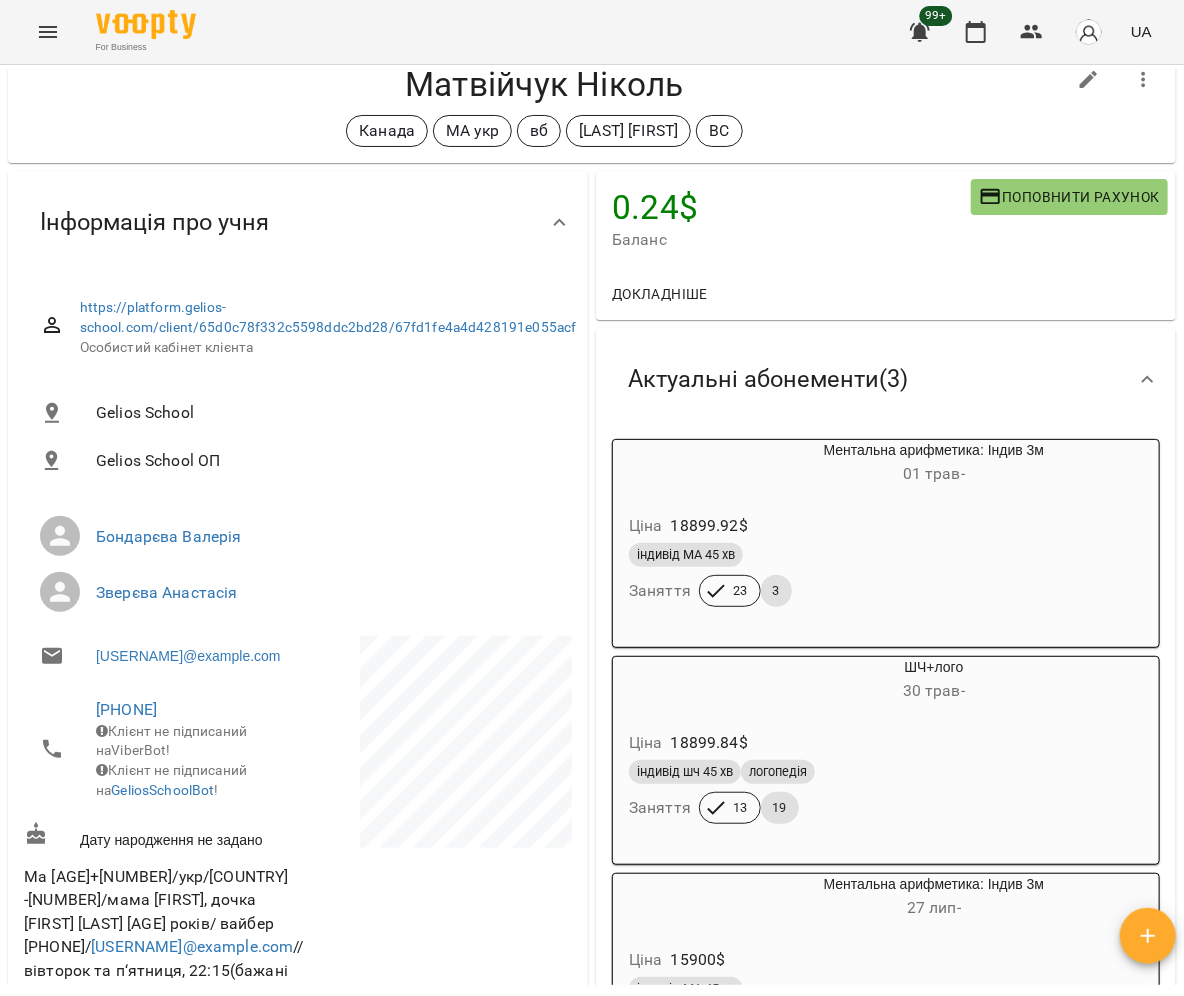 scroll, scrollTop: 0, scrollLeft: 0, axis: both 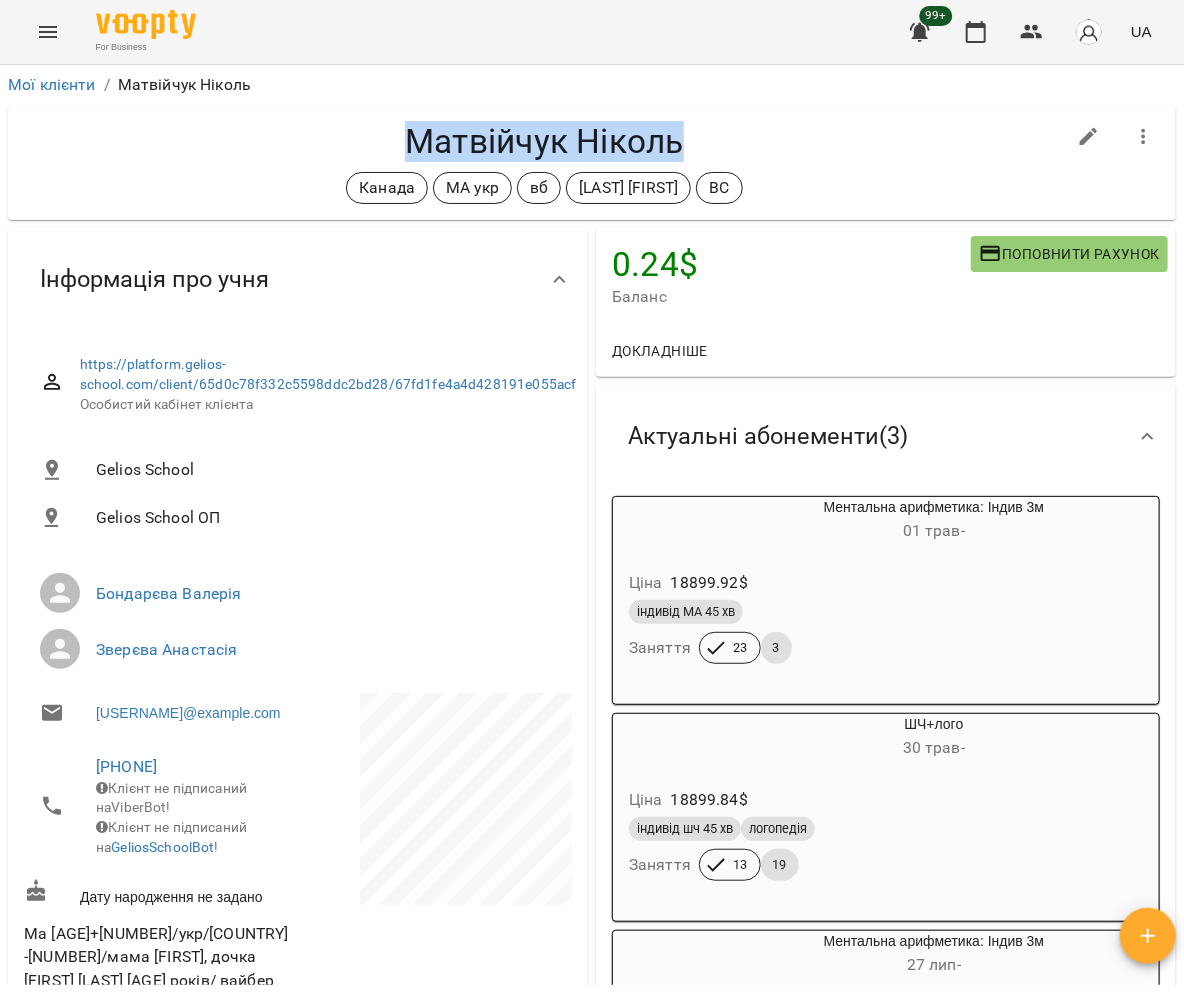 drag, startPoint x: 417, startPoint y: 131, endPoint x: 724, endPoint y: 136, distance: 307.0407 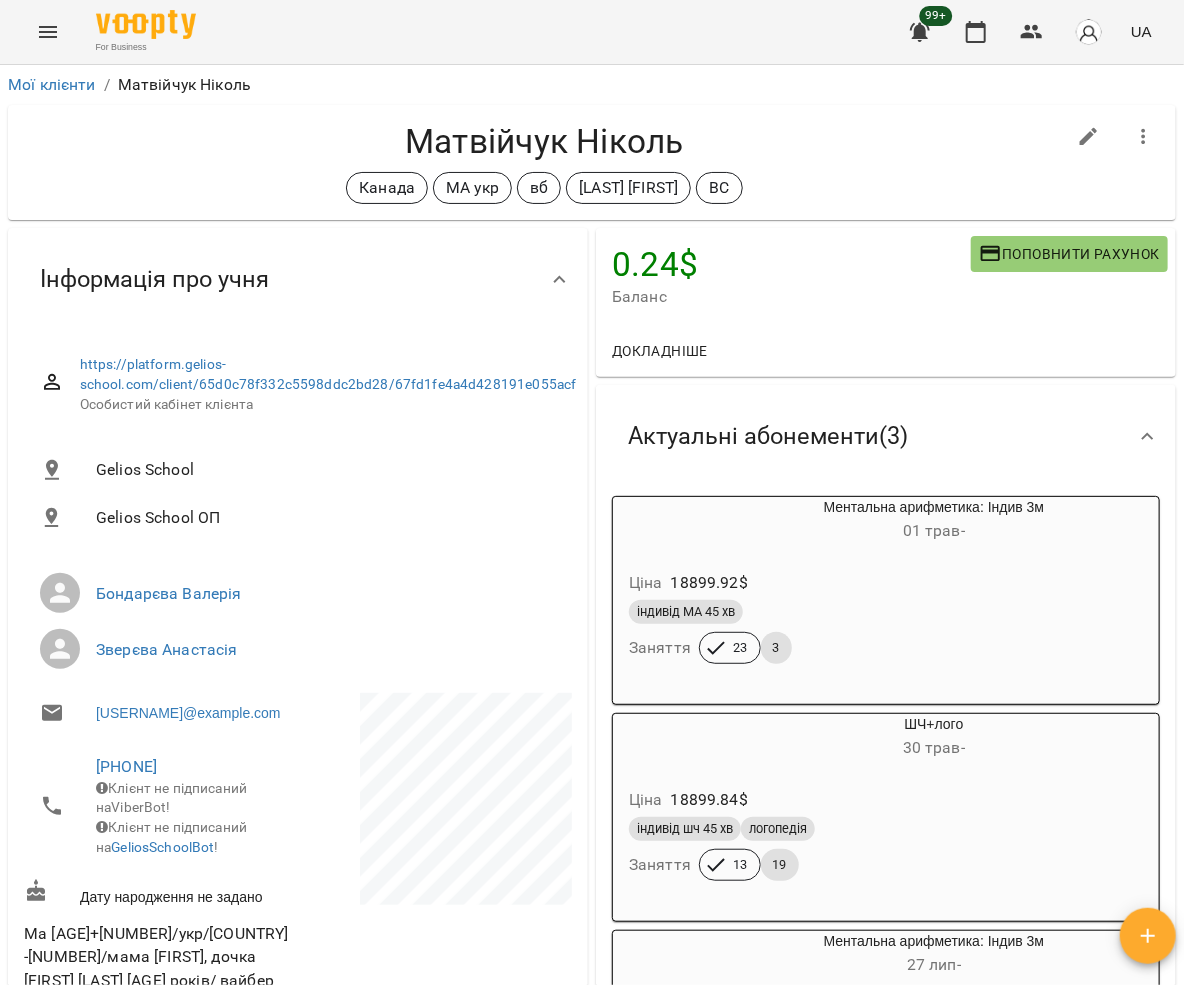 click on "Мої клієнти / Матвійчук Ніколь" at bounding box center [592, 85] 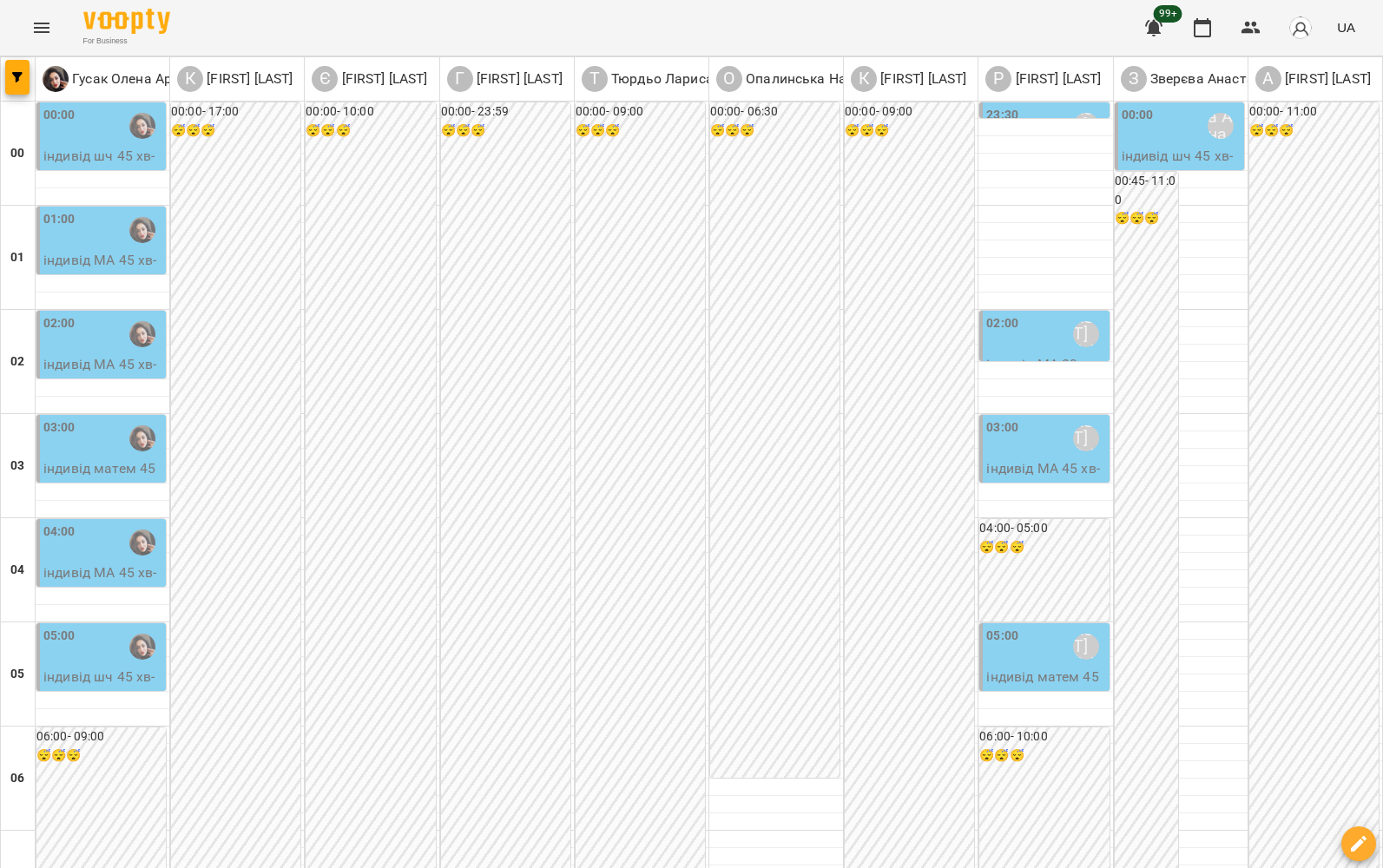 scroll, scrollTop: 0, scrollLeft: 0, axis: both 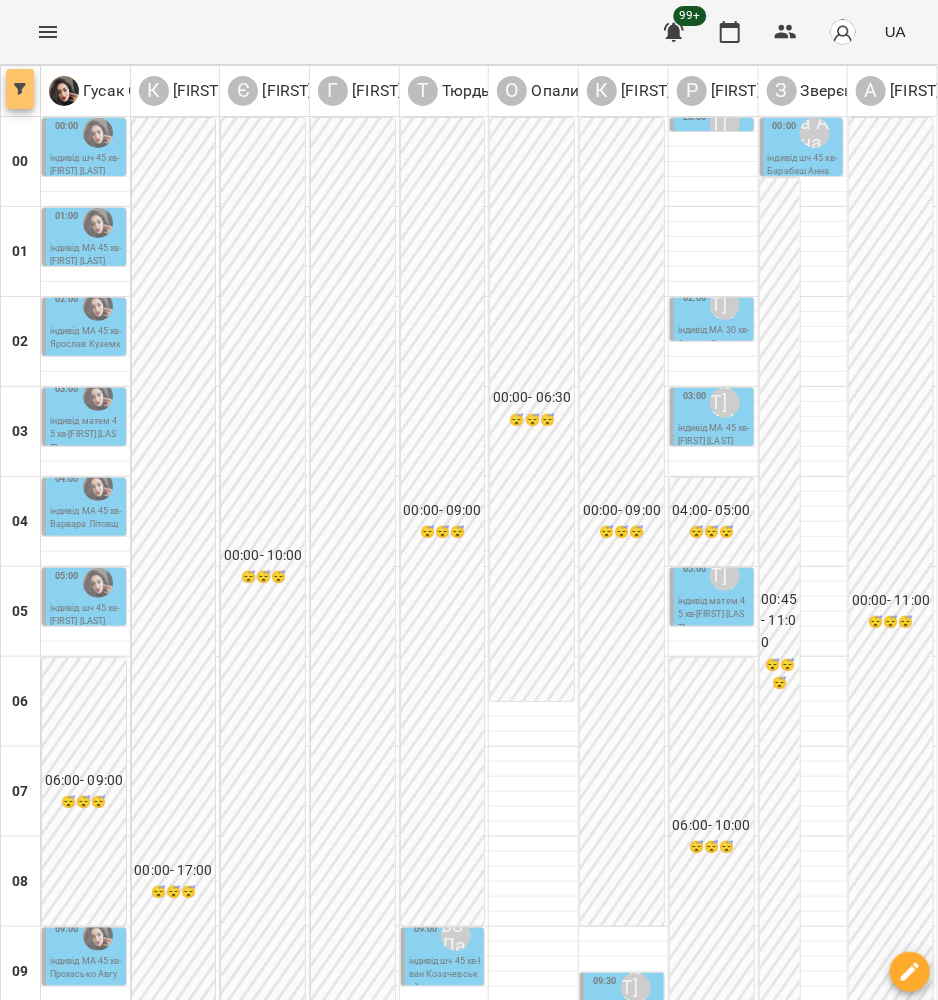 click at bounding box center (20, 89) 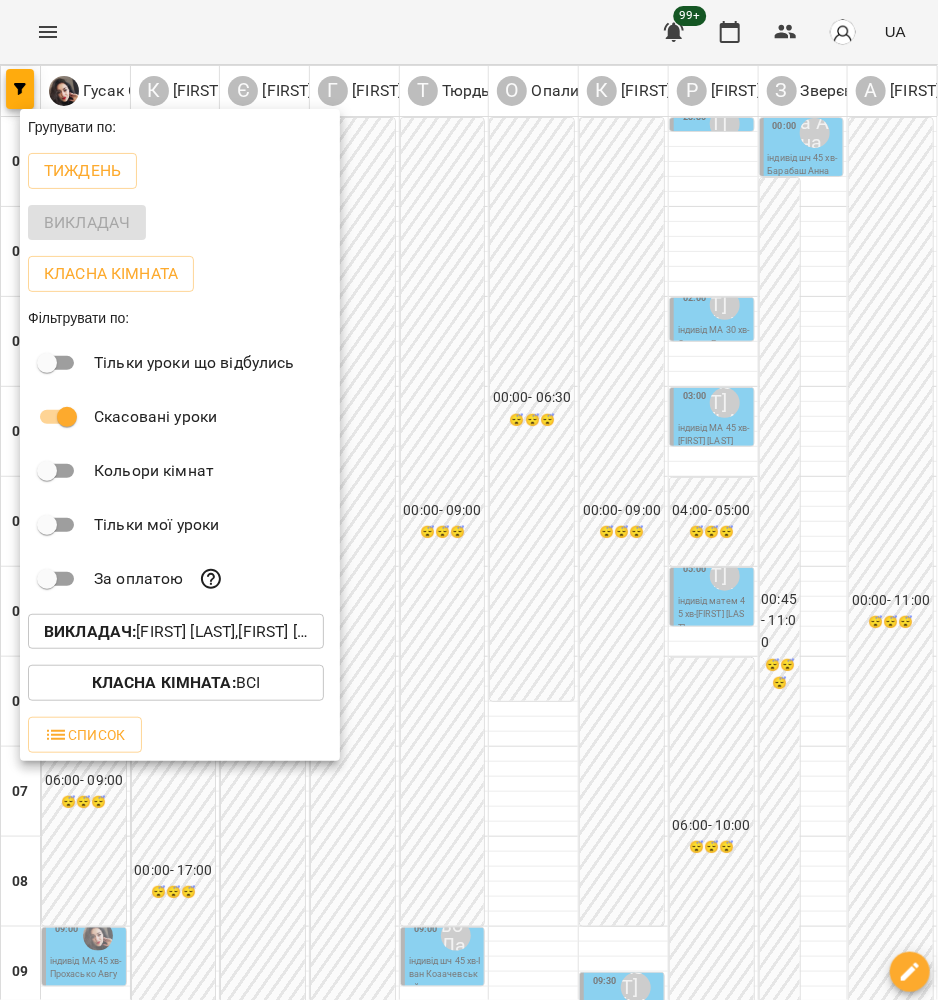 click on "Викладач :  Єфіменко Оксана,Андрусенко Вероніка,Горькова Катерина,Гусак Олена Армаїсівна \МА укр .рос\ШЧ укр .рос\\ https://us06web.zoom.us/j/83079612343,Зверєва Анастасія,Кордон Олена,Куроп'ятник Ольга,Опалинська Наталія,Рогаткіна Валерія,Тюрдьо Лариса" at bounding box center [176, 632] 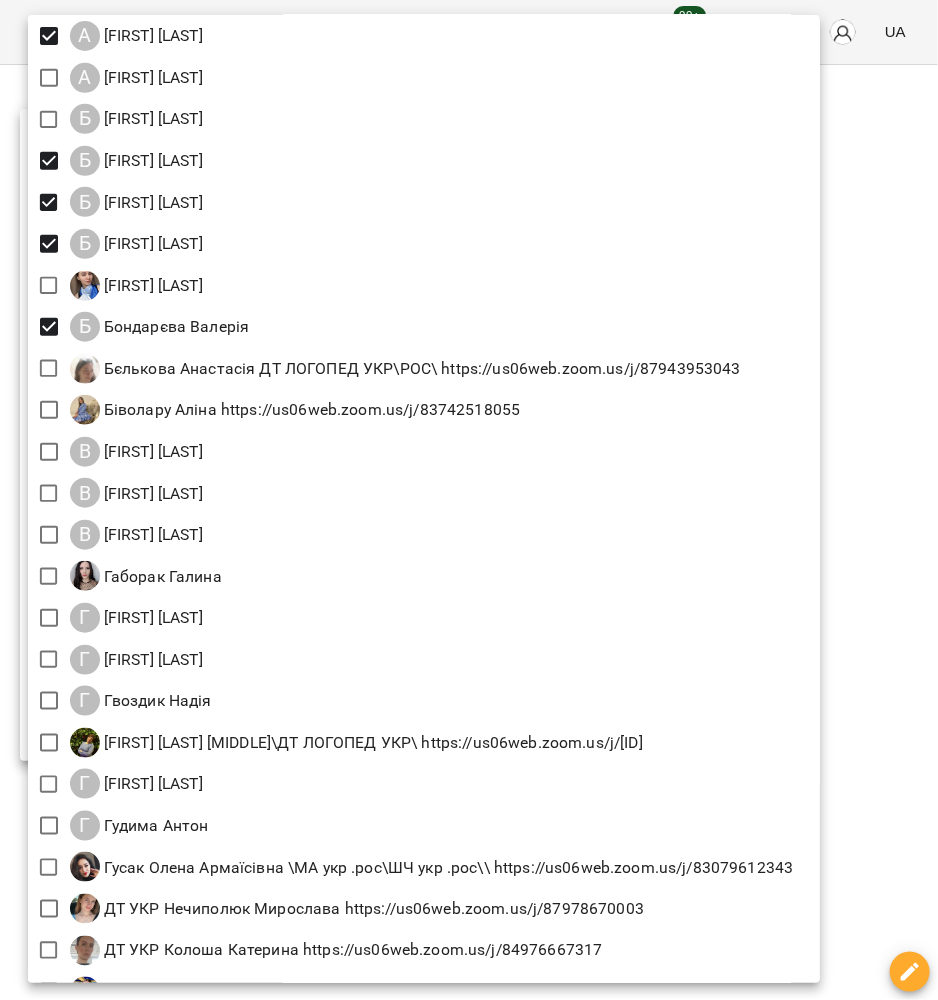 scroll, scrollTop: 300, scrollLeft: 0, axis: vertical 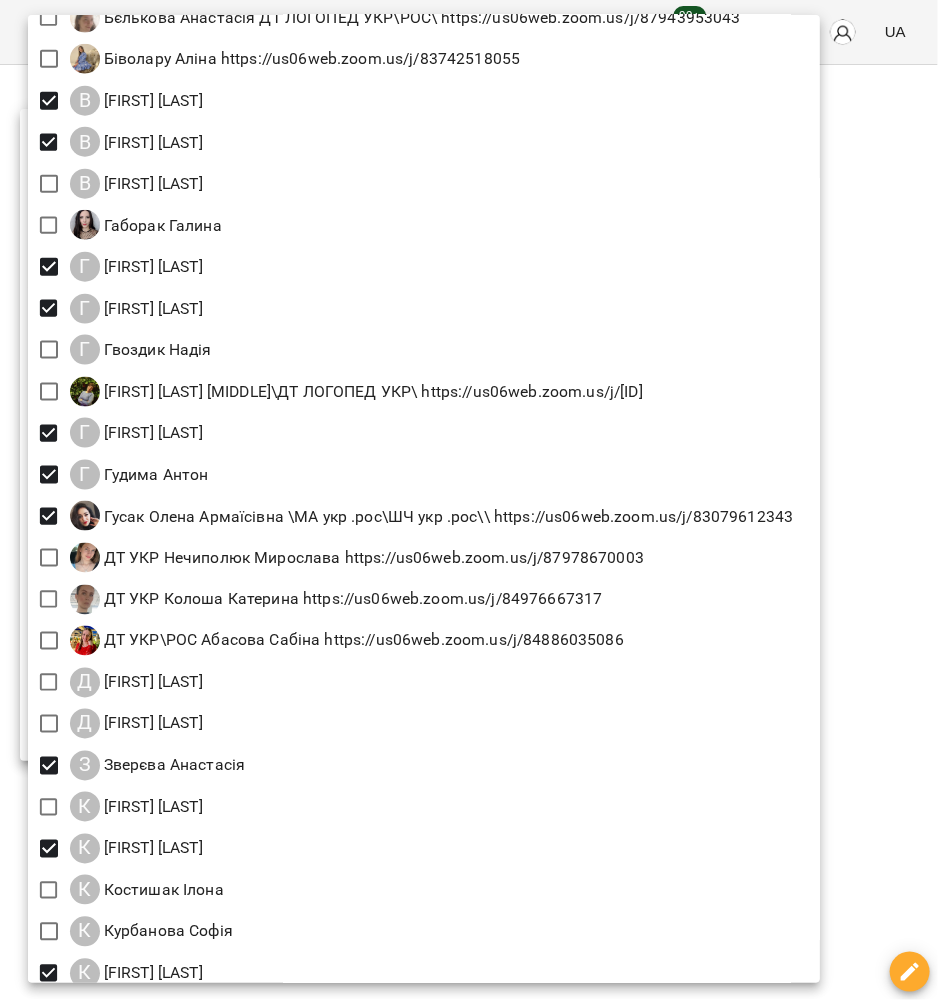 click at bounding box center (469, 500) 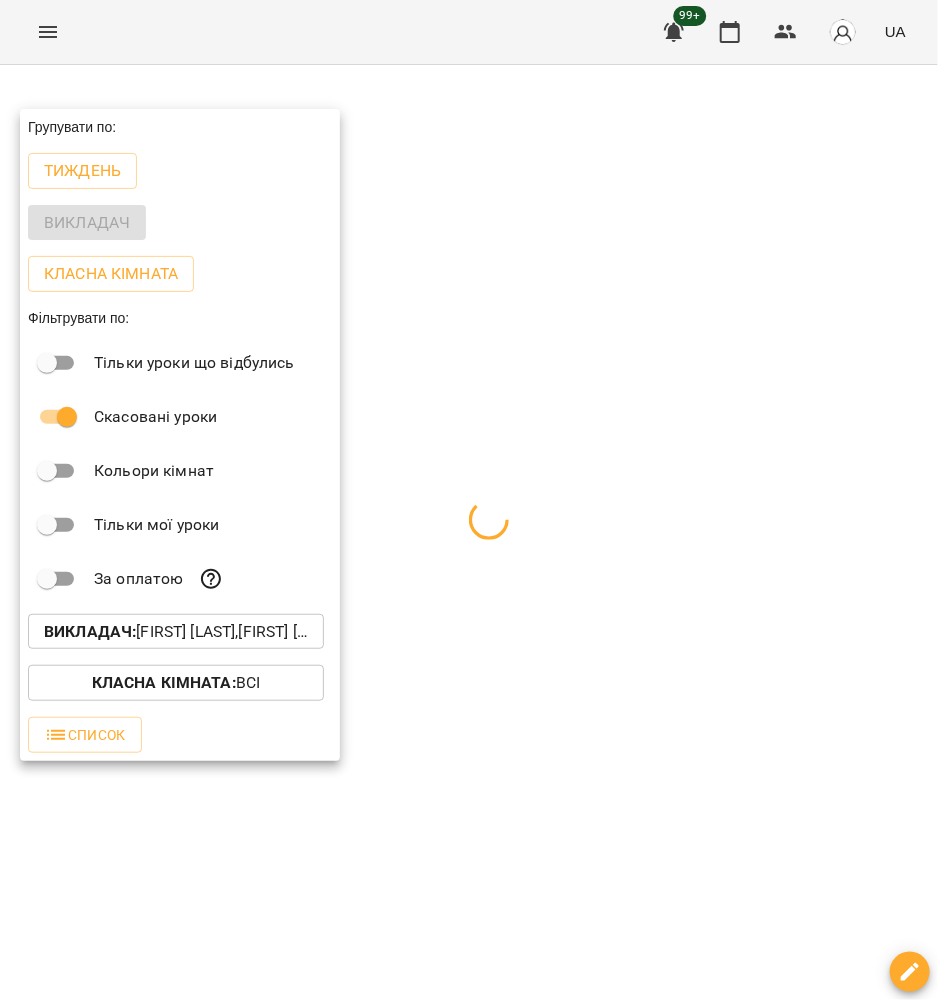 click at bounding box center (469, 500) 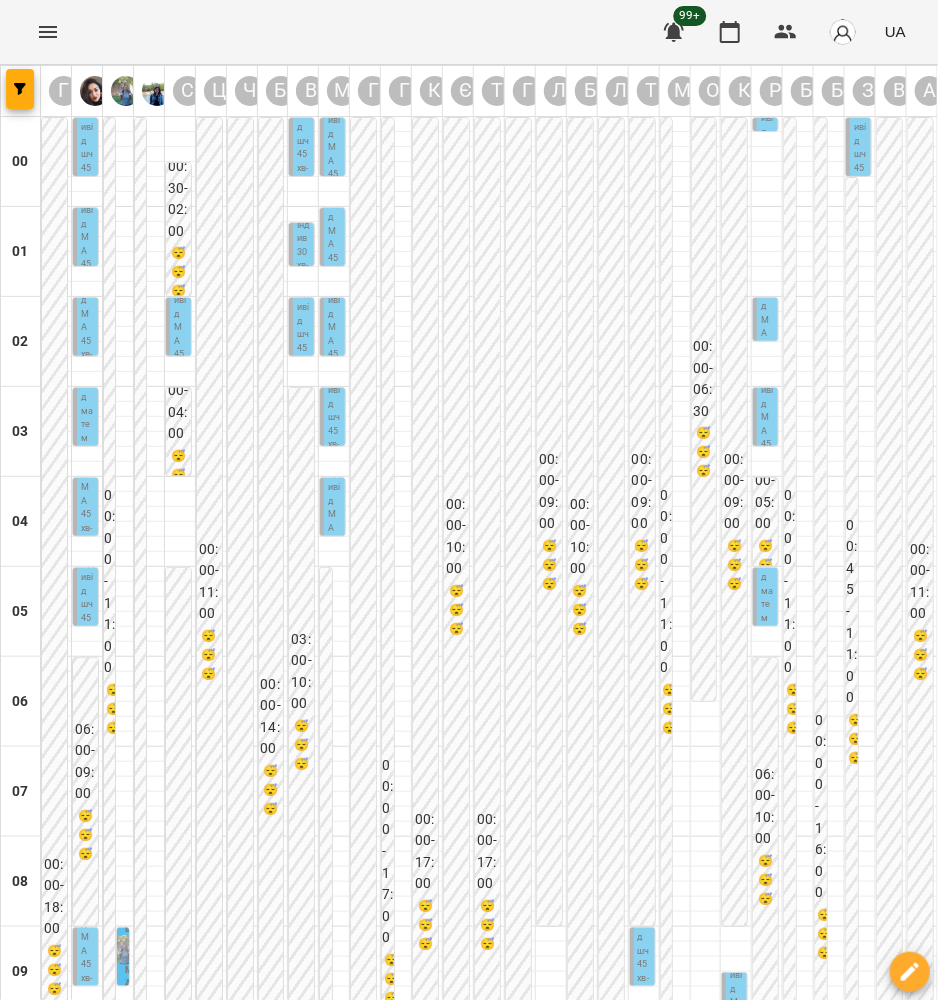 click on "For Business 99+ UA" at bounding box center [469, 32] 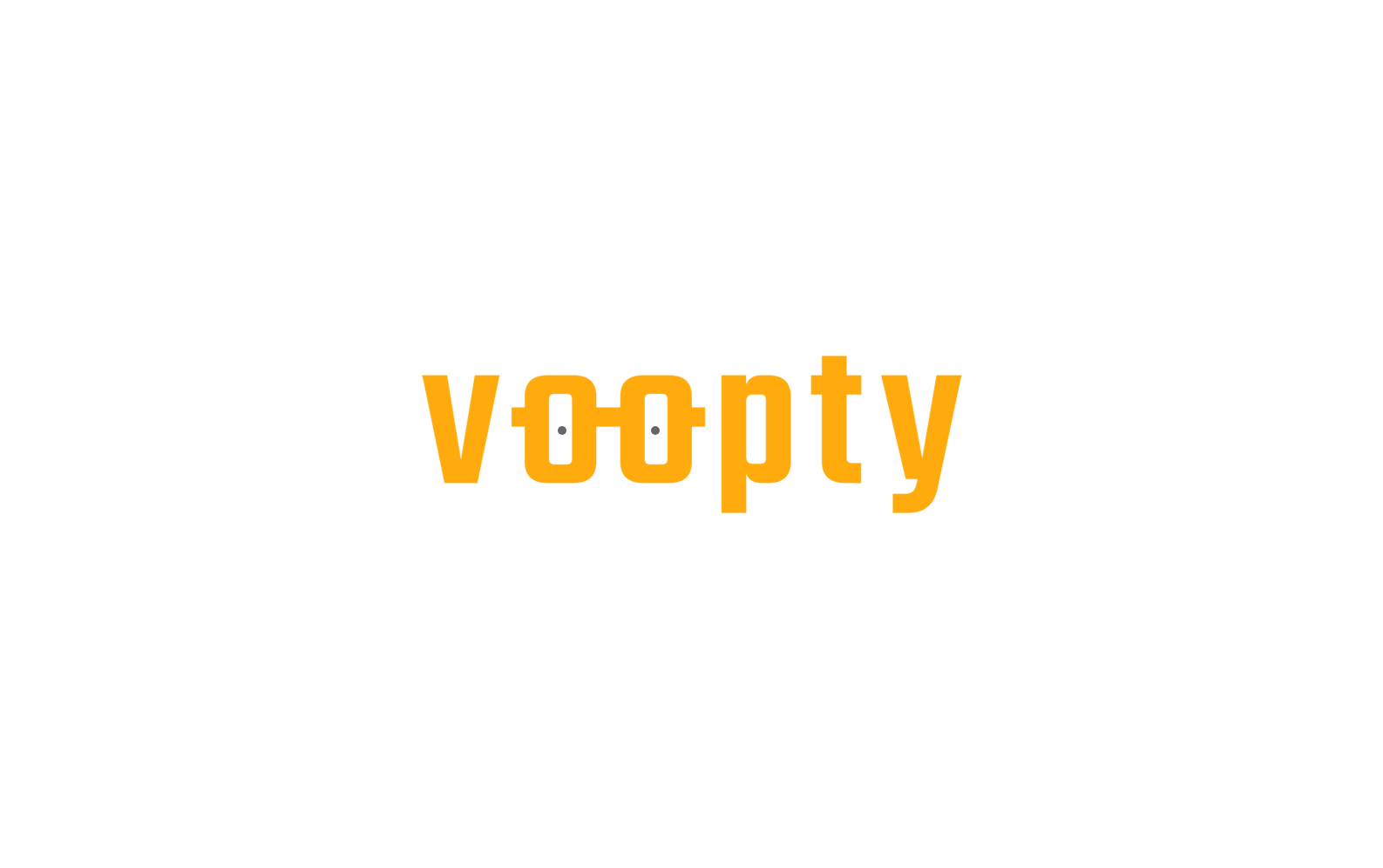 scroll, scrollTop: 0, scrollLeft: 0, axis: both 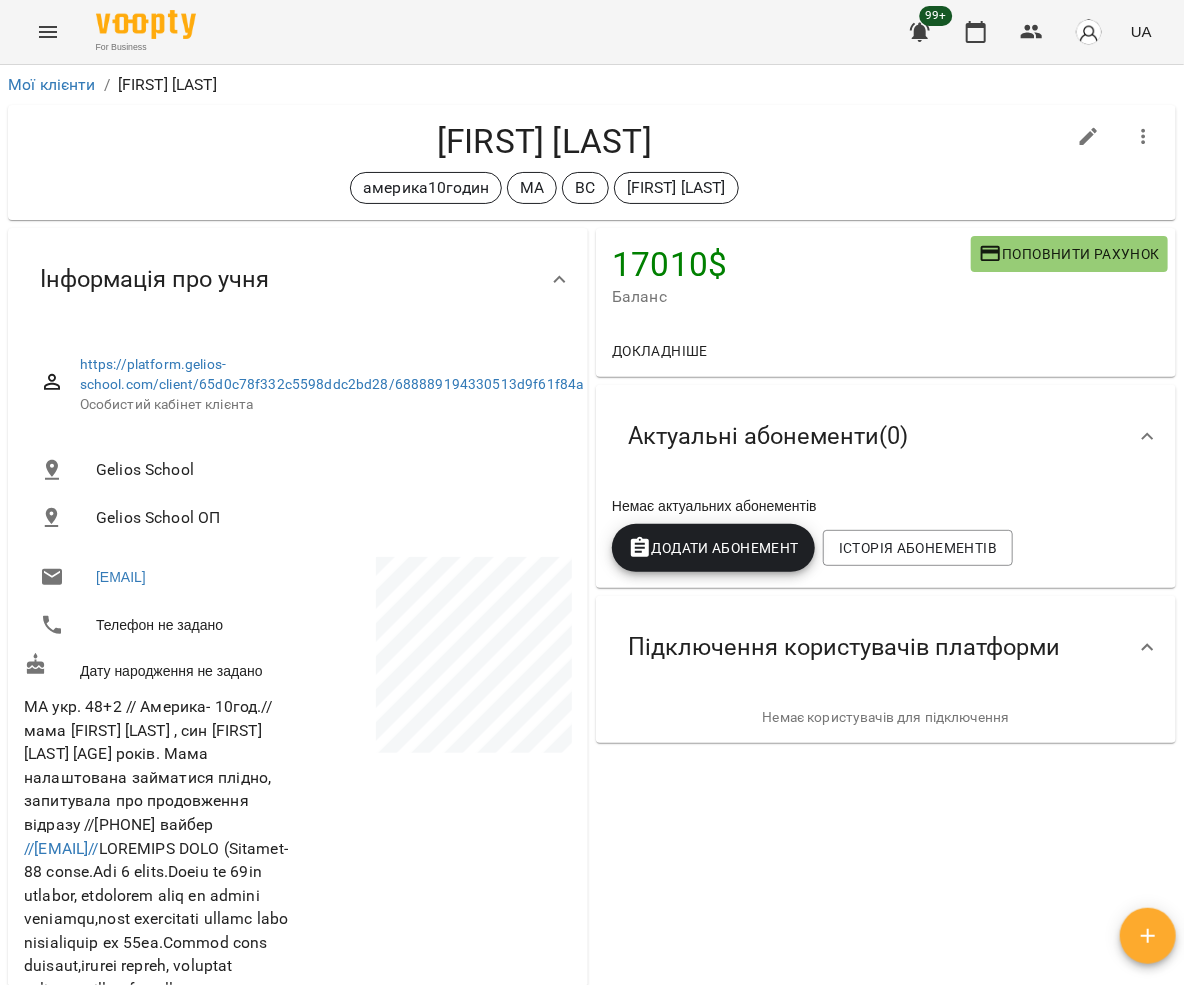 click 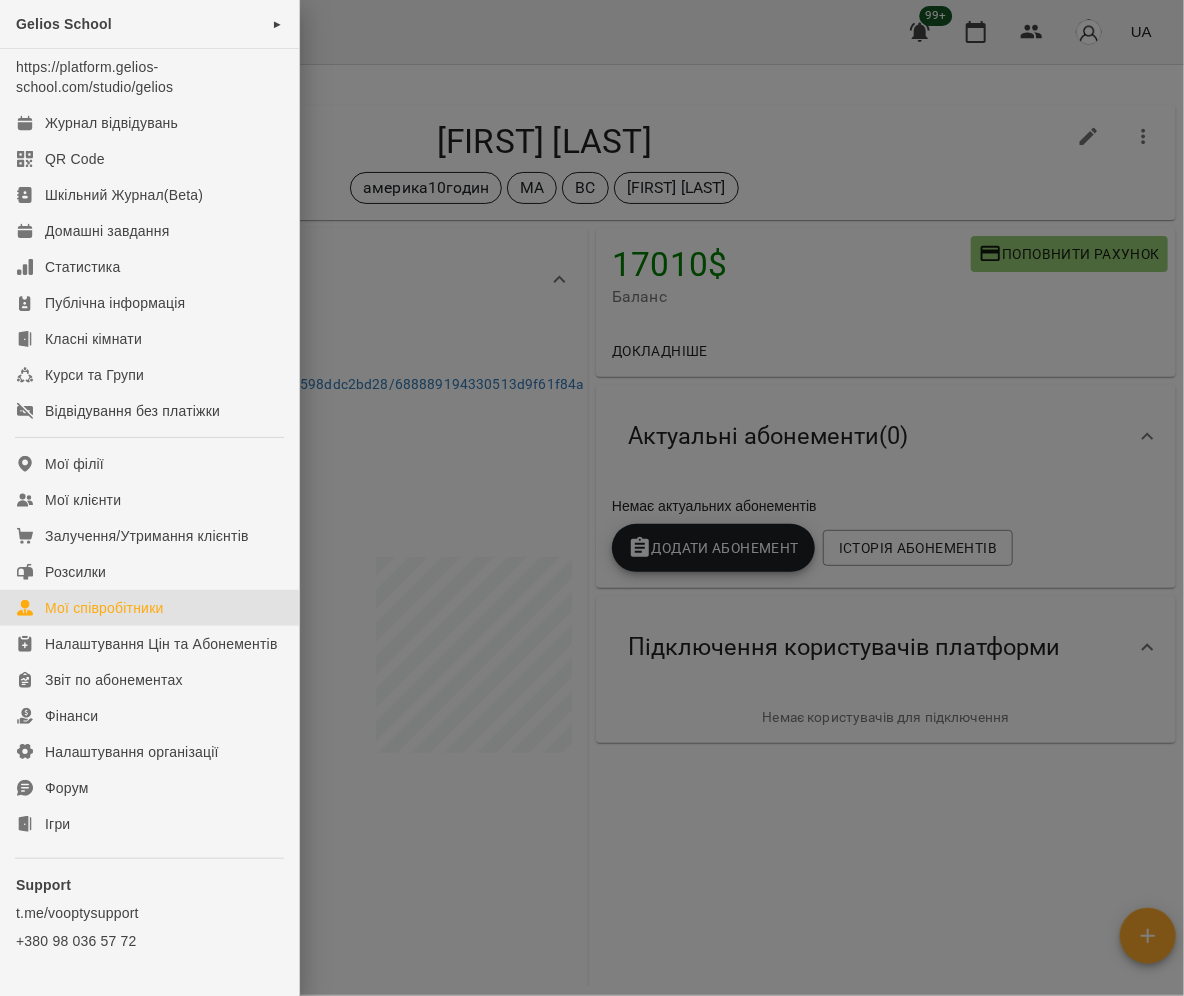 click on "Мої співробітники" at bounding box center (104, 608) 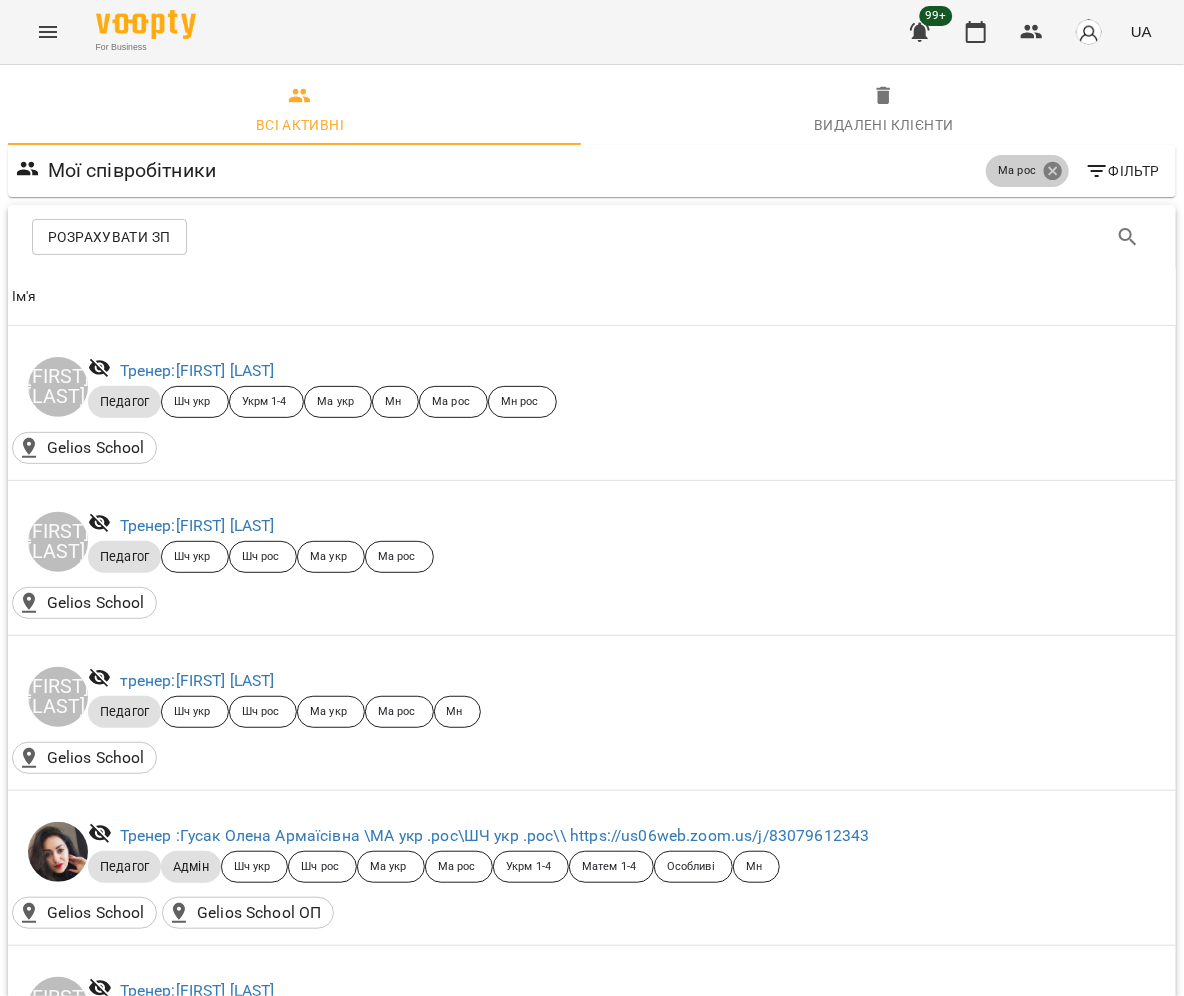 click 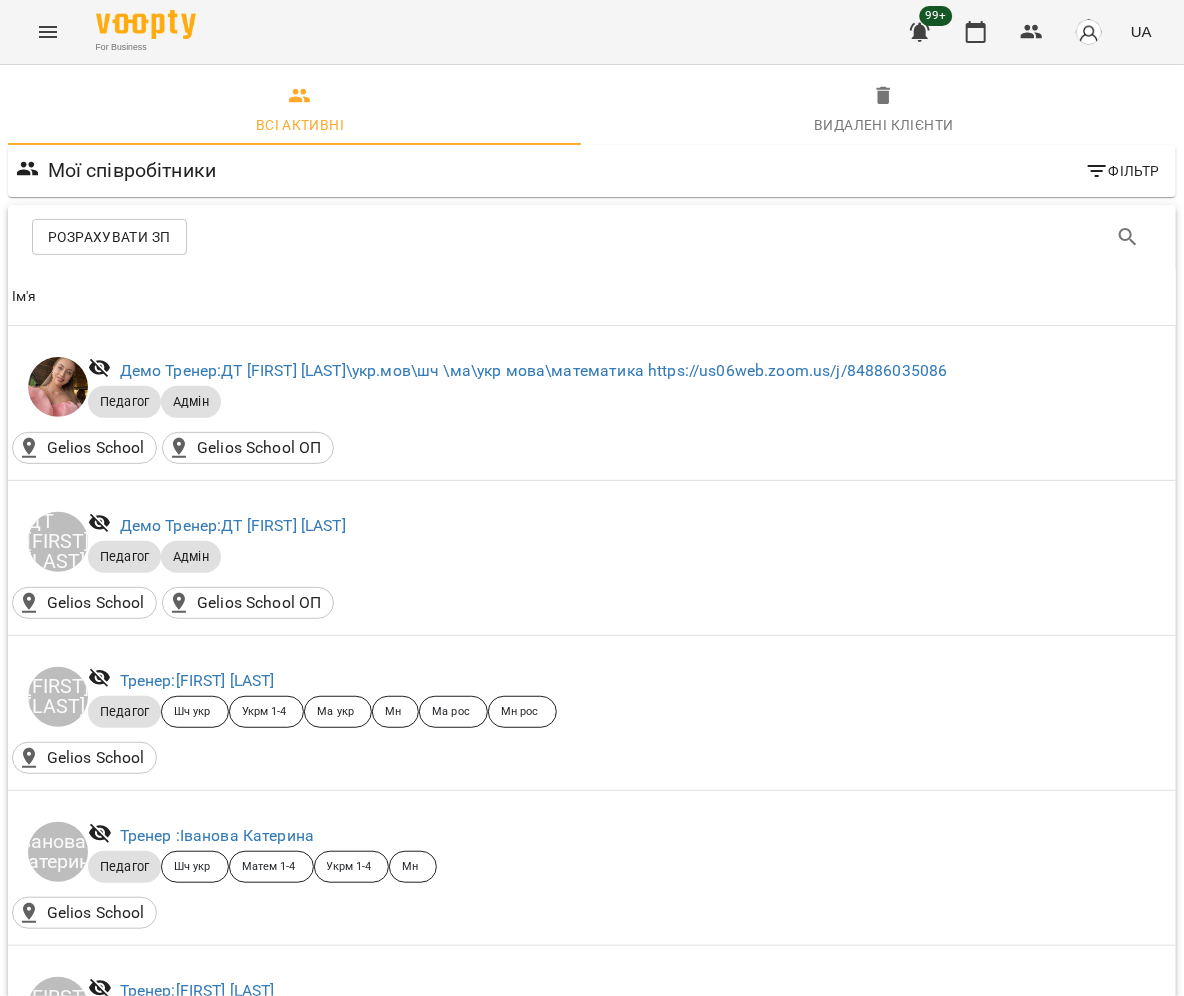 click on "Фільтр" at bounding box center (1122, 171) 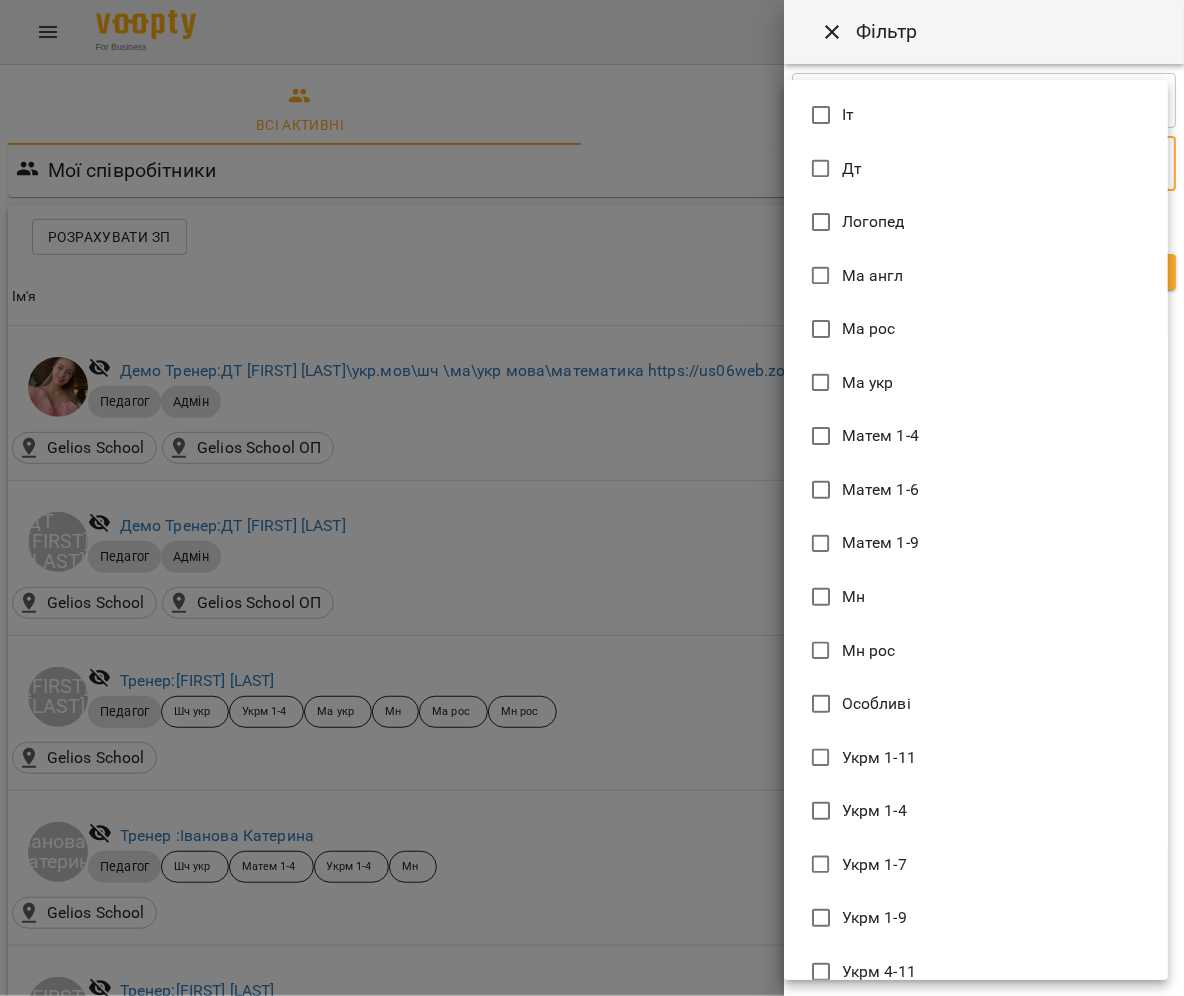 click on "For Business 99+ UA Всі активні Видалені клієнти Мої співробітники Фільтр Розрахувати ЗП Розрахувати ЗП Ім'я Ім'я Демо Тренер:   ДТ  Бойко Юлія\укр.мов\шч \ма\укр мова\математика https://us06web.zoom.us/j/84886035086 Педагог Адмін Gelios School Gelios School ОП Ім'я  ДТ Ірина Микитей Демо Тренер:   ДТ Ірина Микитей Педагог Адмін Gelios School Gelios School ОП Ім'я Єфіменко Оксана Тренер:  Єфіменко Оксана Педагог Шч укр Укрм 1-4 Ма укр Мн Ма рос Мн рос Gelios School Ім'я Іванова Катерина Тренер :  Іванова Катерина Педагог Шч укр Матем 1-4 Укрм 1-4 Мн Gelios School Ім'я Абрамова Ірина Тренер:  Ім'я" at bounding box center (592, 6823) 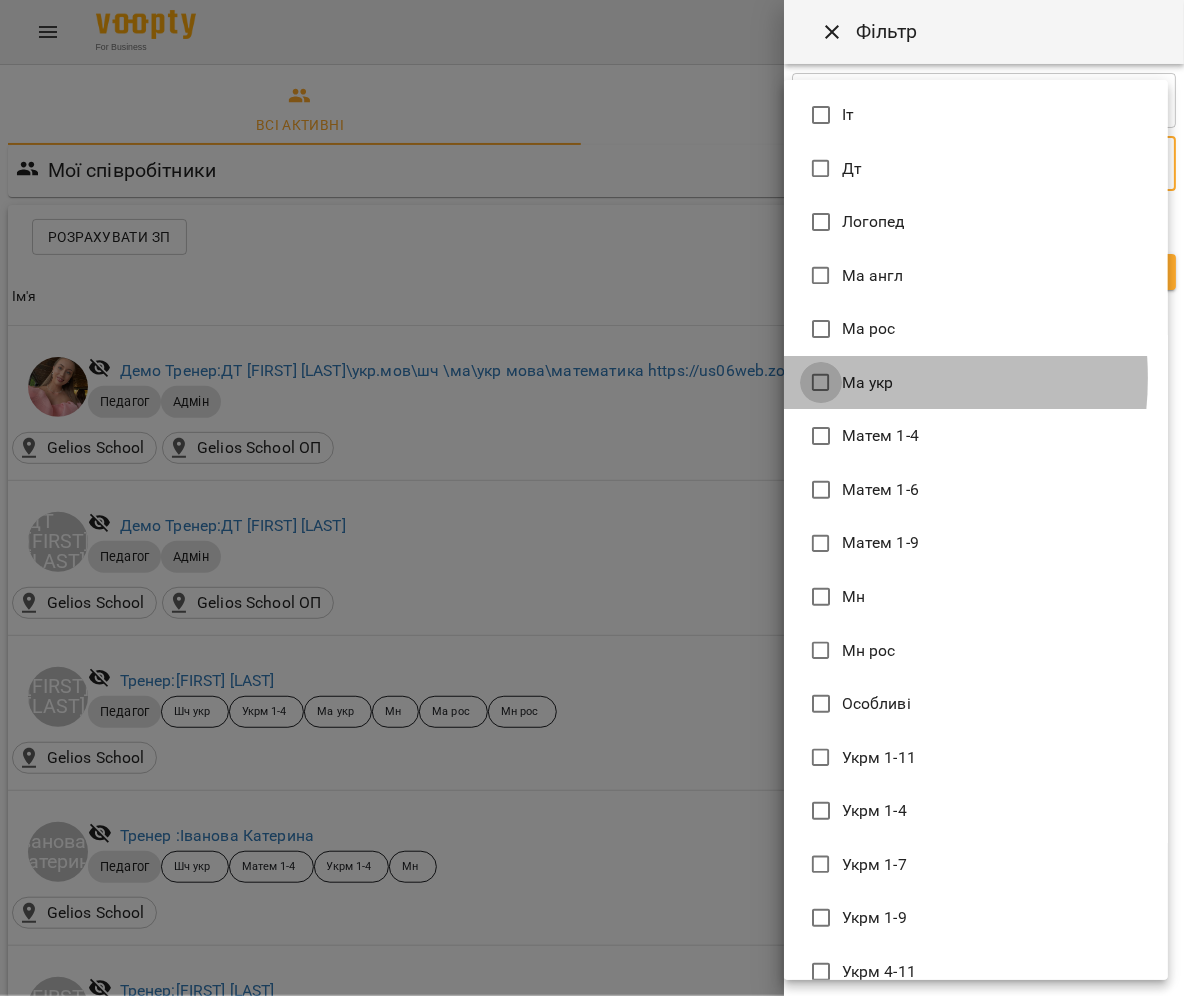 type on "******" 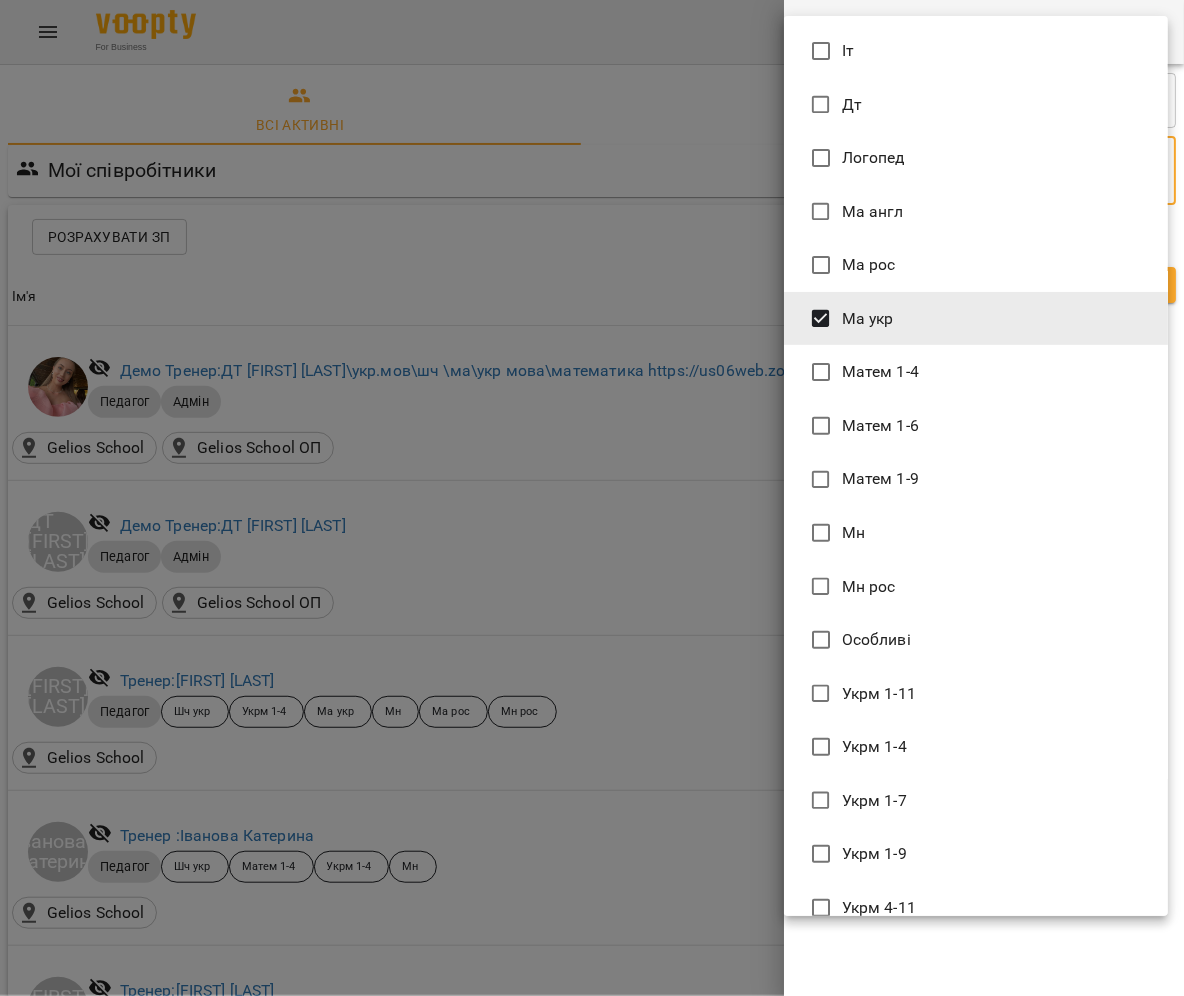 click at bounding box center (592, 498) 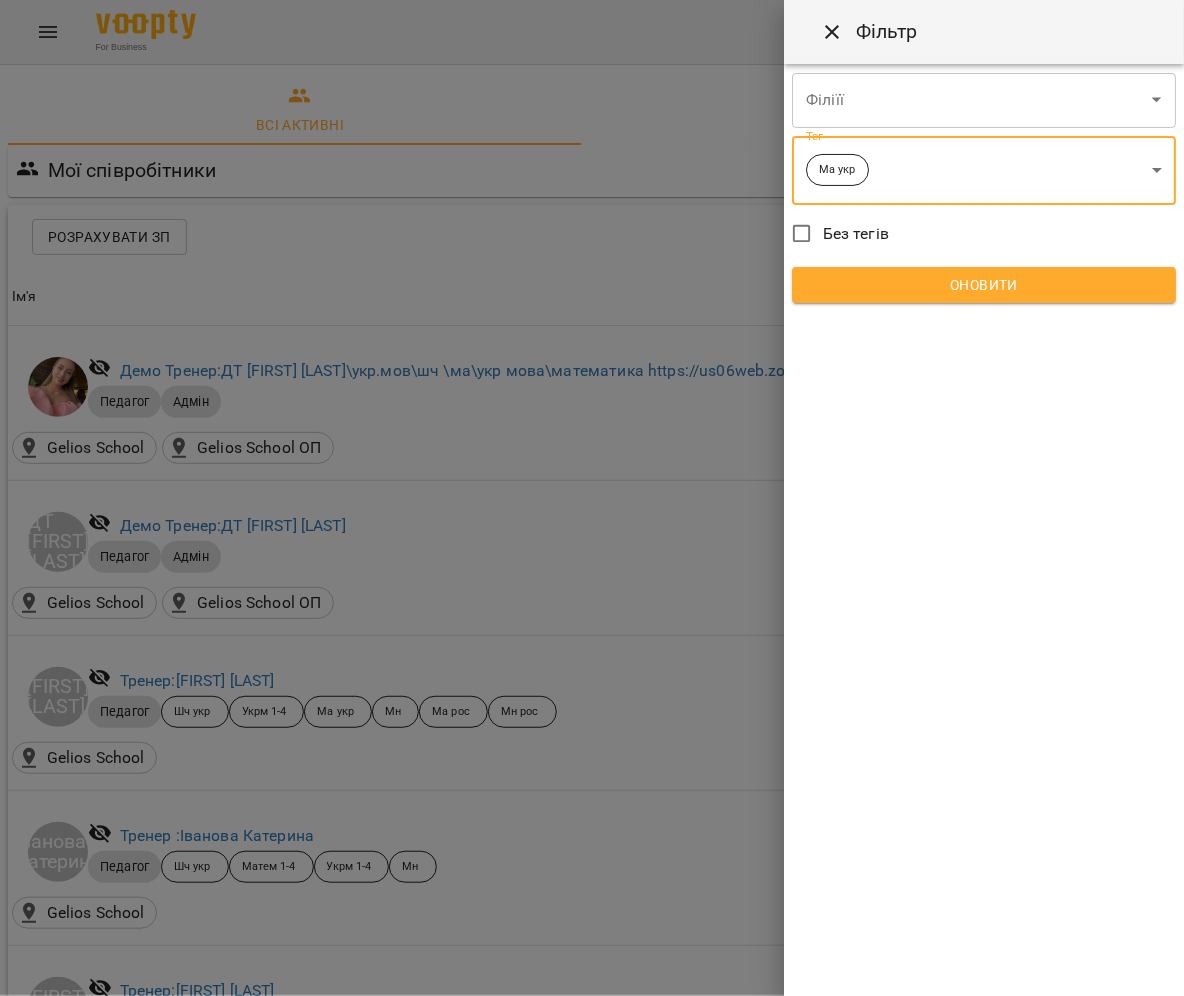 click on "Оновити" at bounding box center (984, 285) 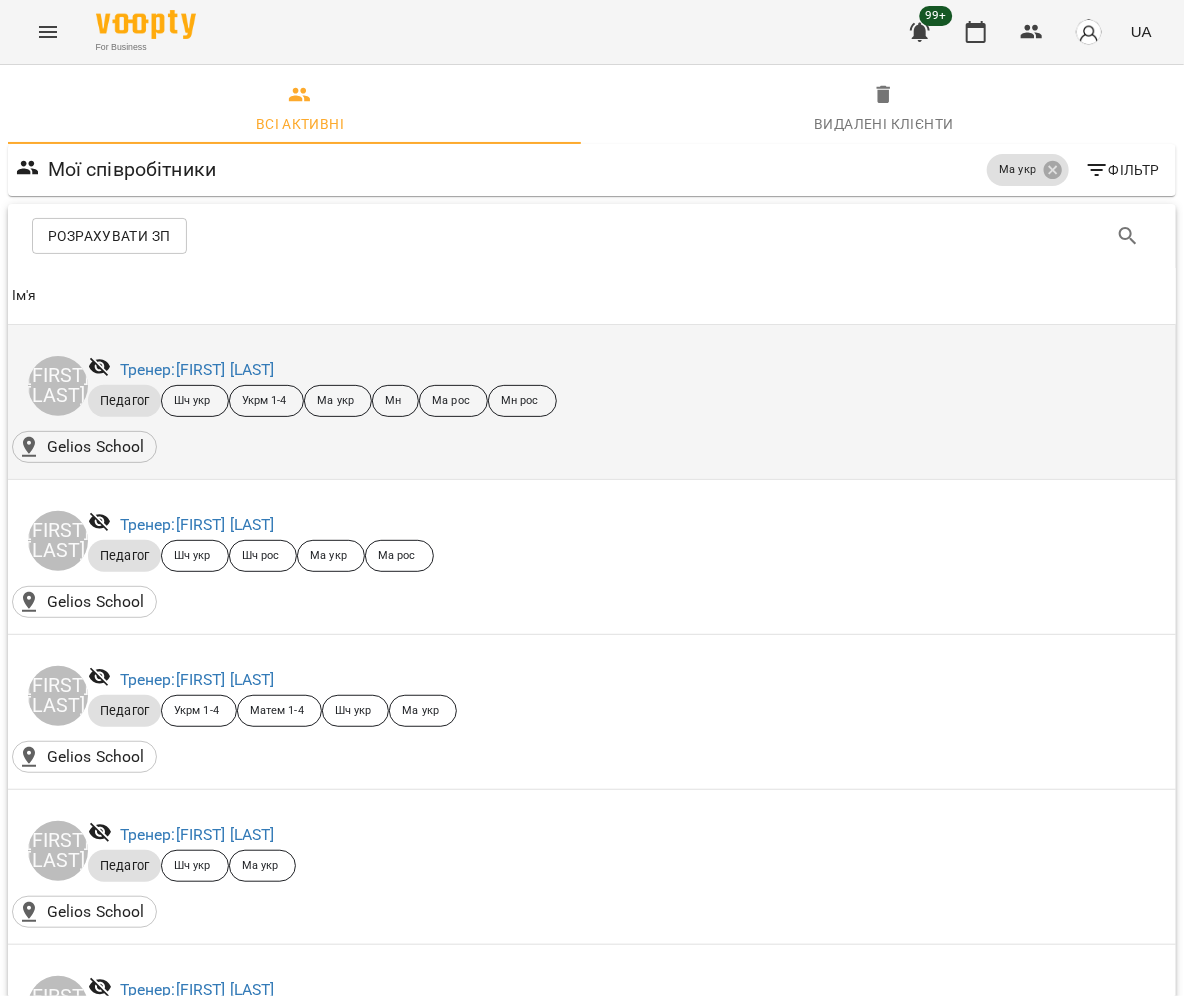 scroll, scrollTop: 0, scrollLeft: 0, axis: both 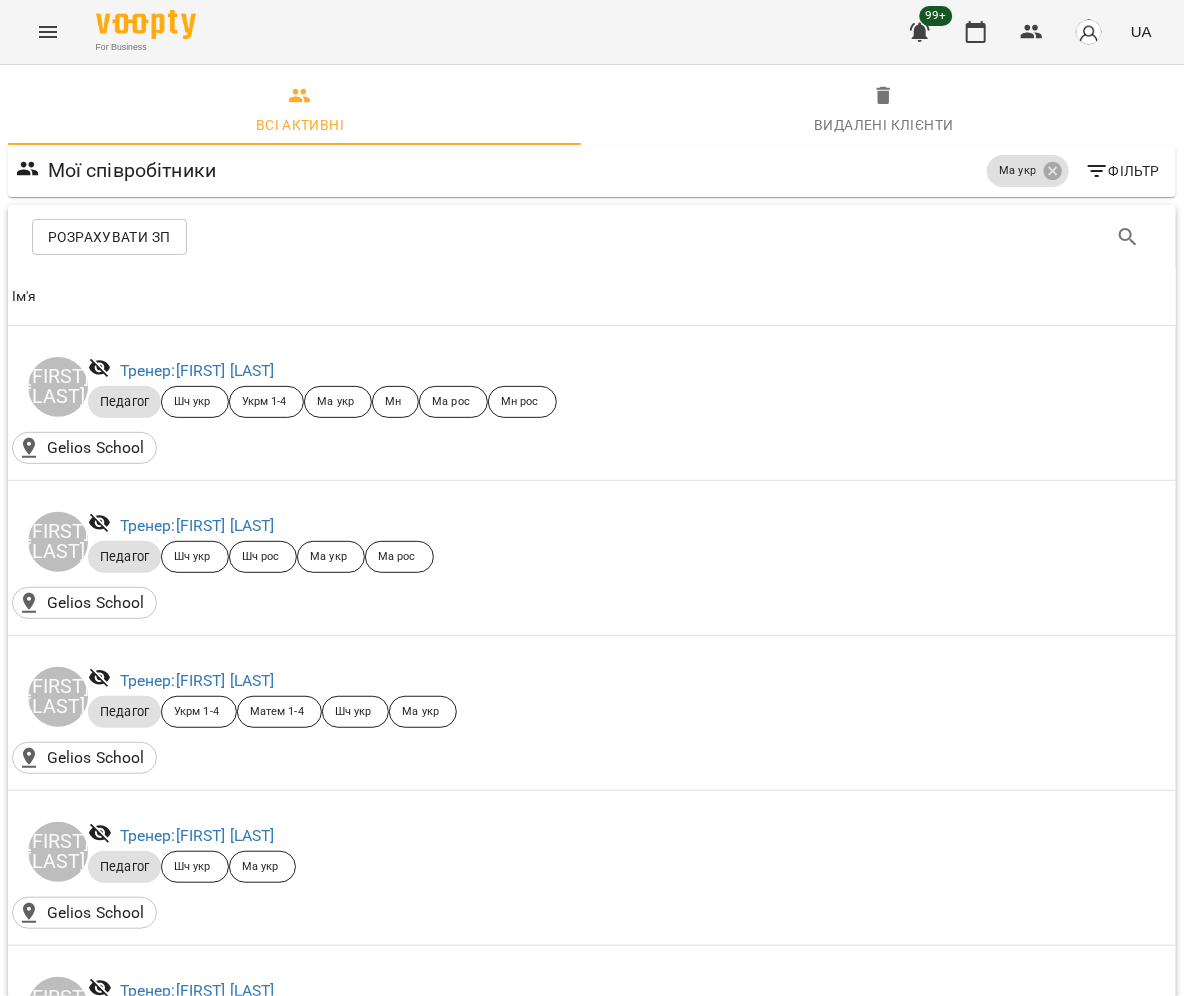click on "Ім'я" at bounding box center (592, 297) 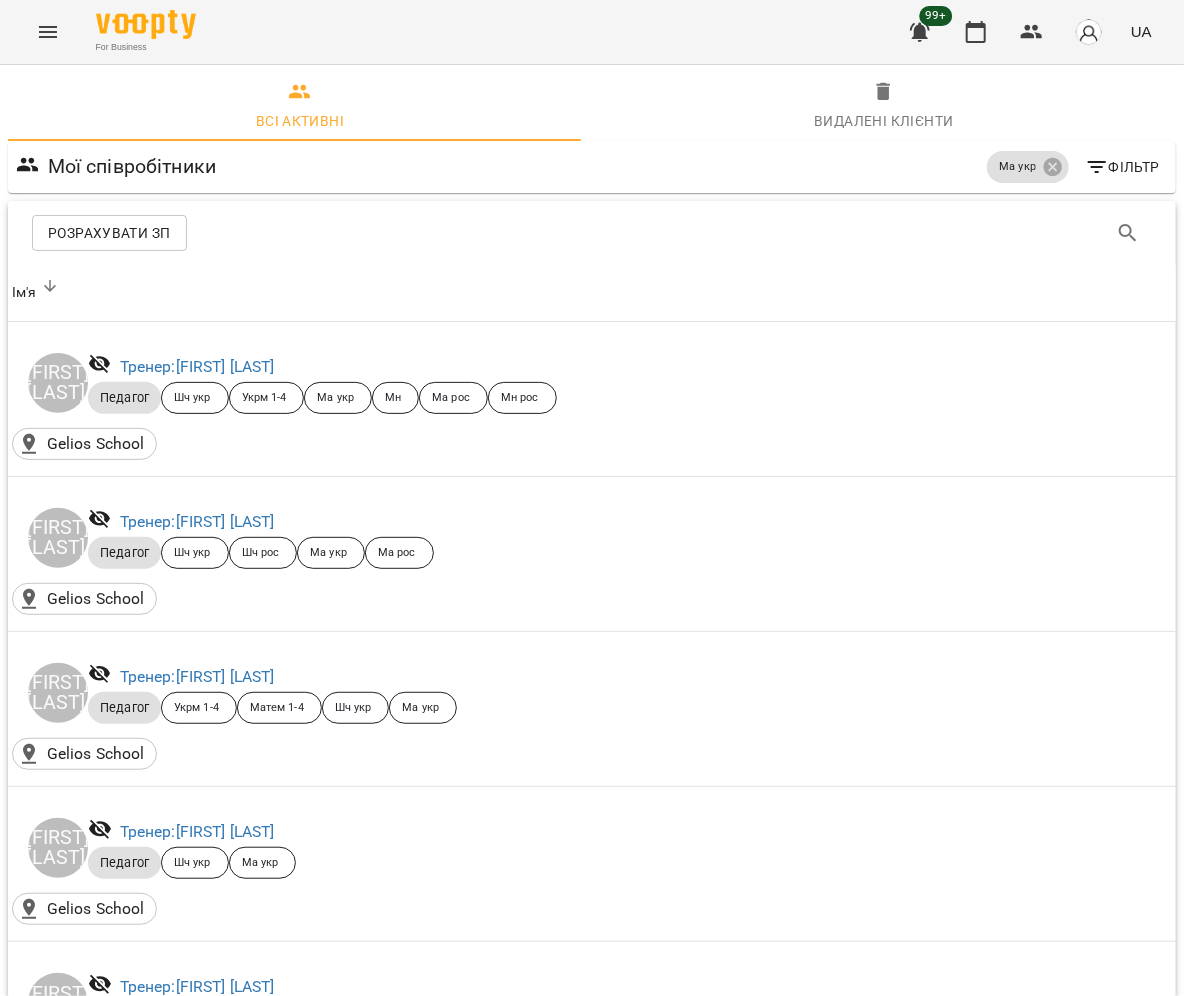 scroll, scrollTop: 2809, scrollLeft: 0, axis: vertical 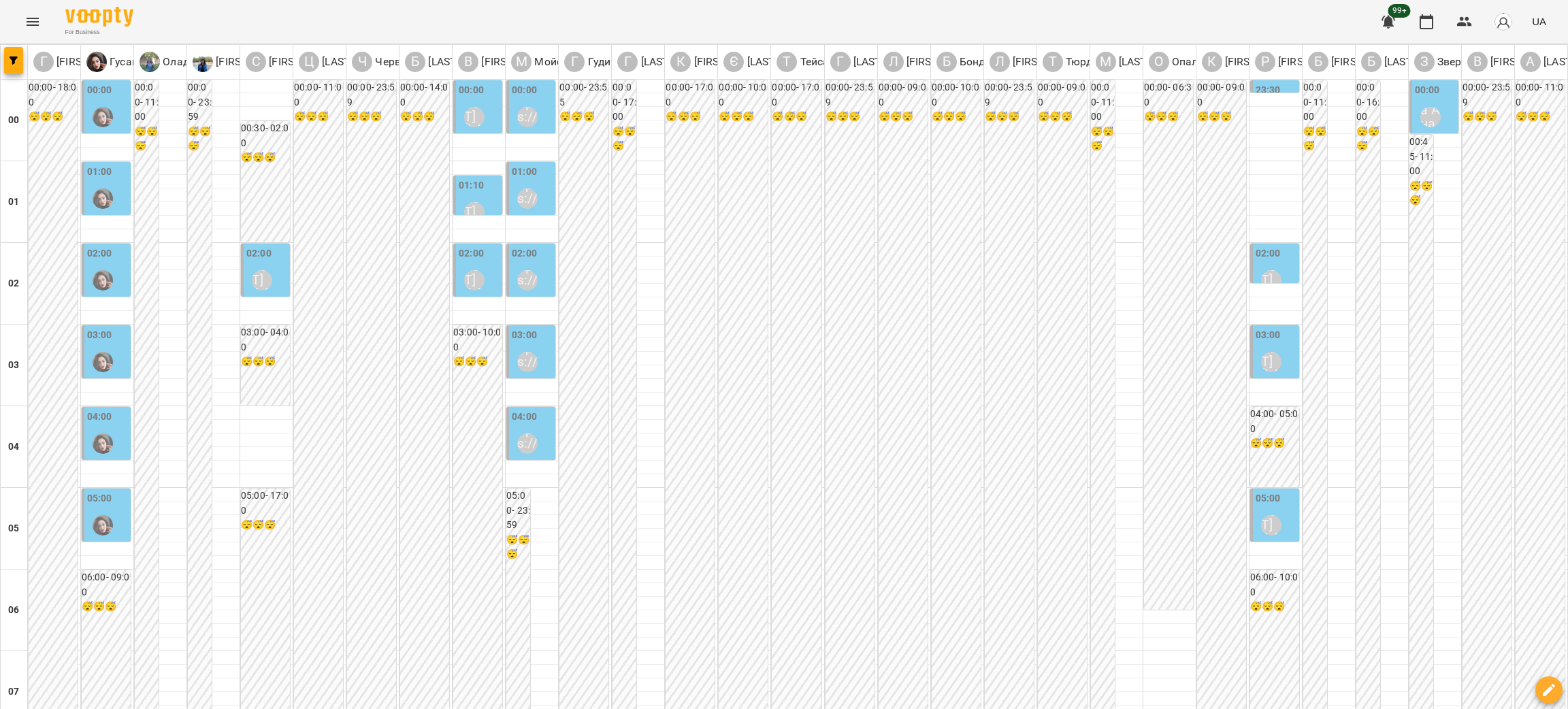 click on "вт 12 серп" at bounding box center (259, 2061) 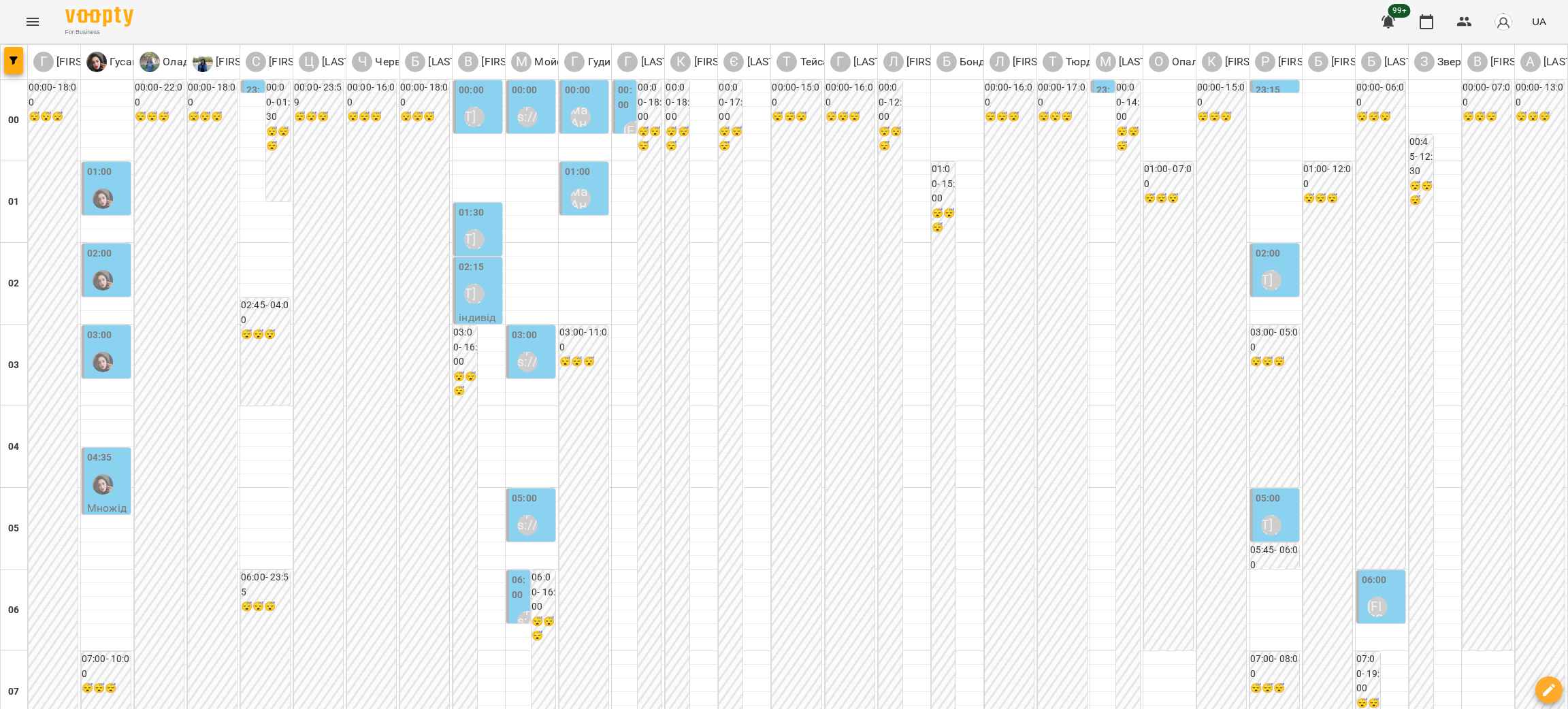 scroll, scrollTop: 0, scrollLeft: 0, axis: both 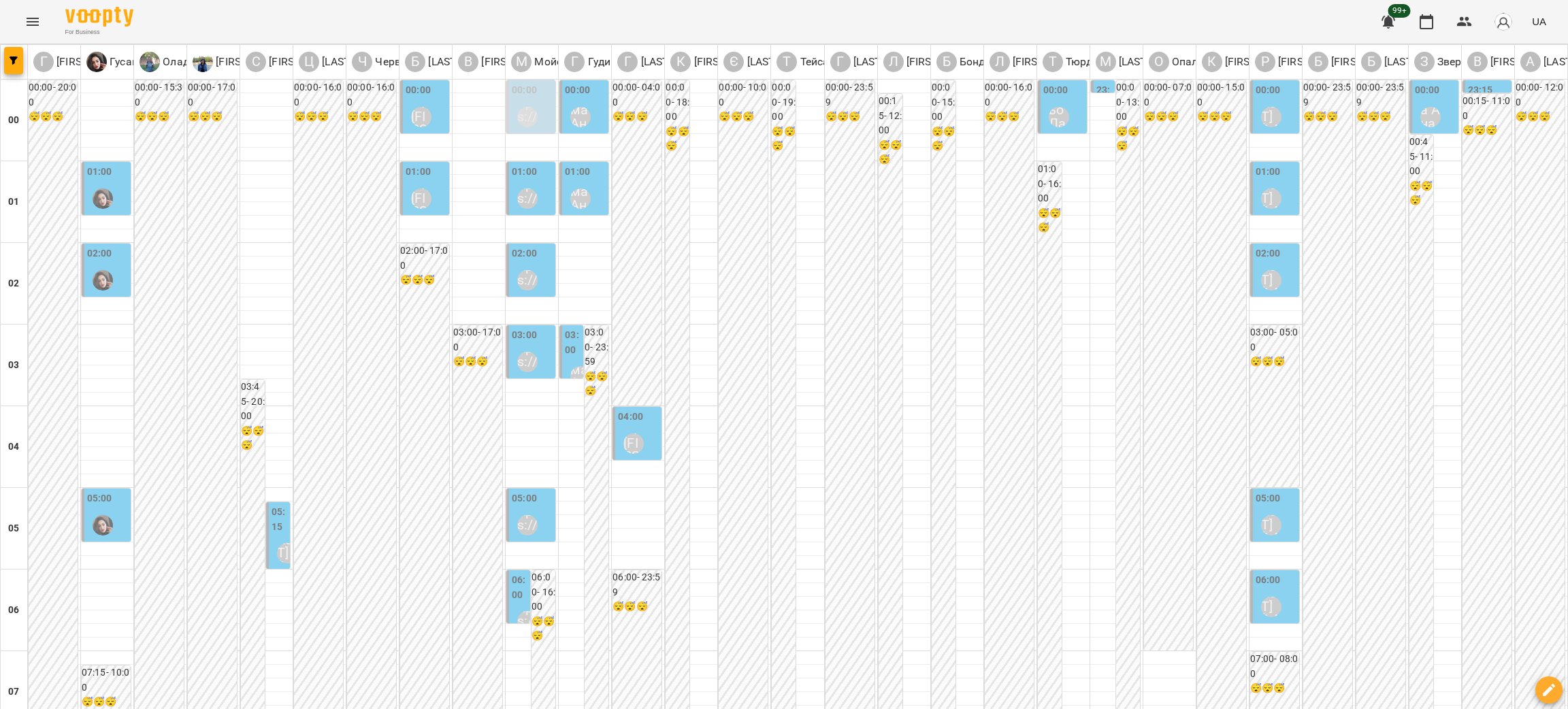 click on "05:00" at bounding box center [99, 499] 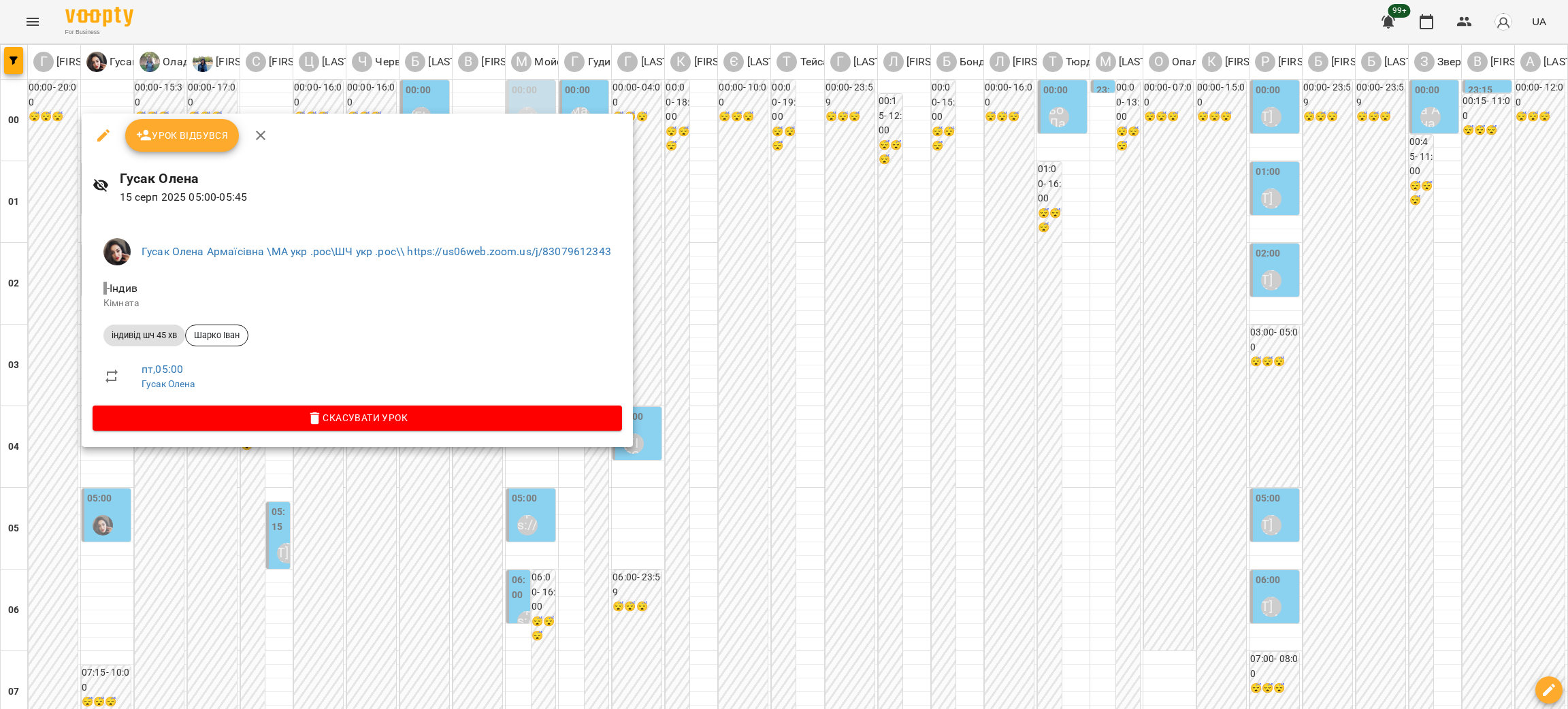 click at bounding box center [784, 354] 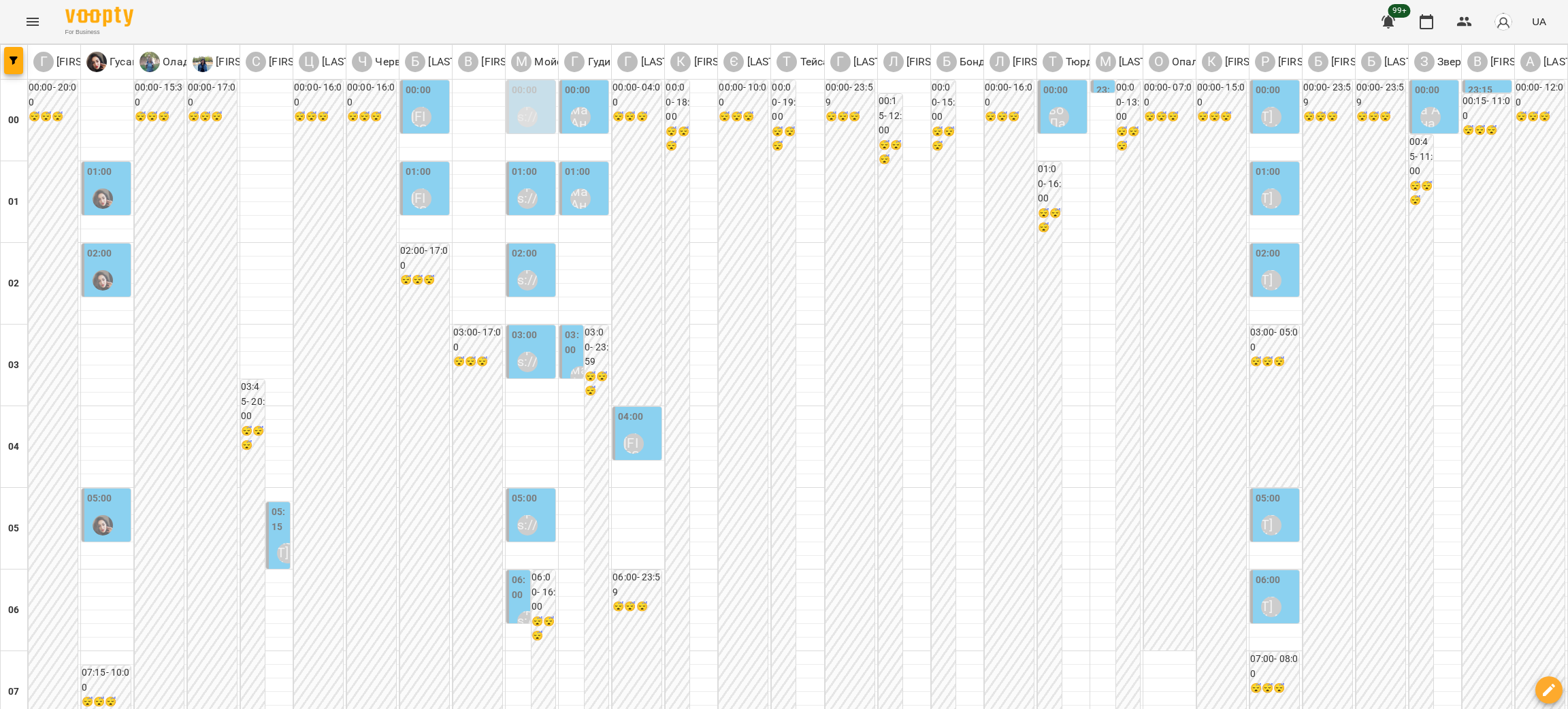 click at bounding box center (851, 2101) 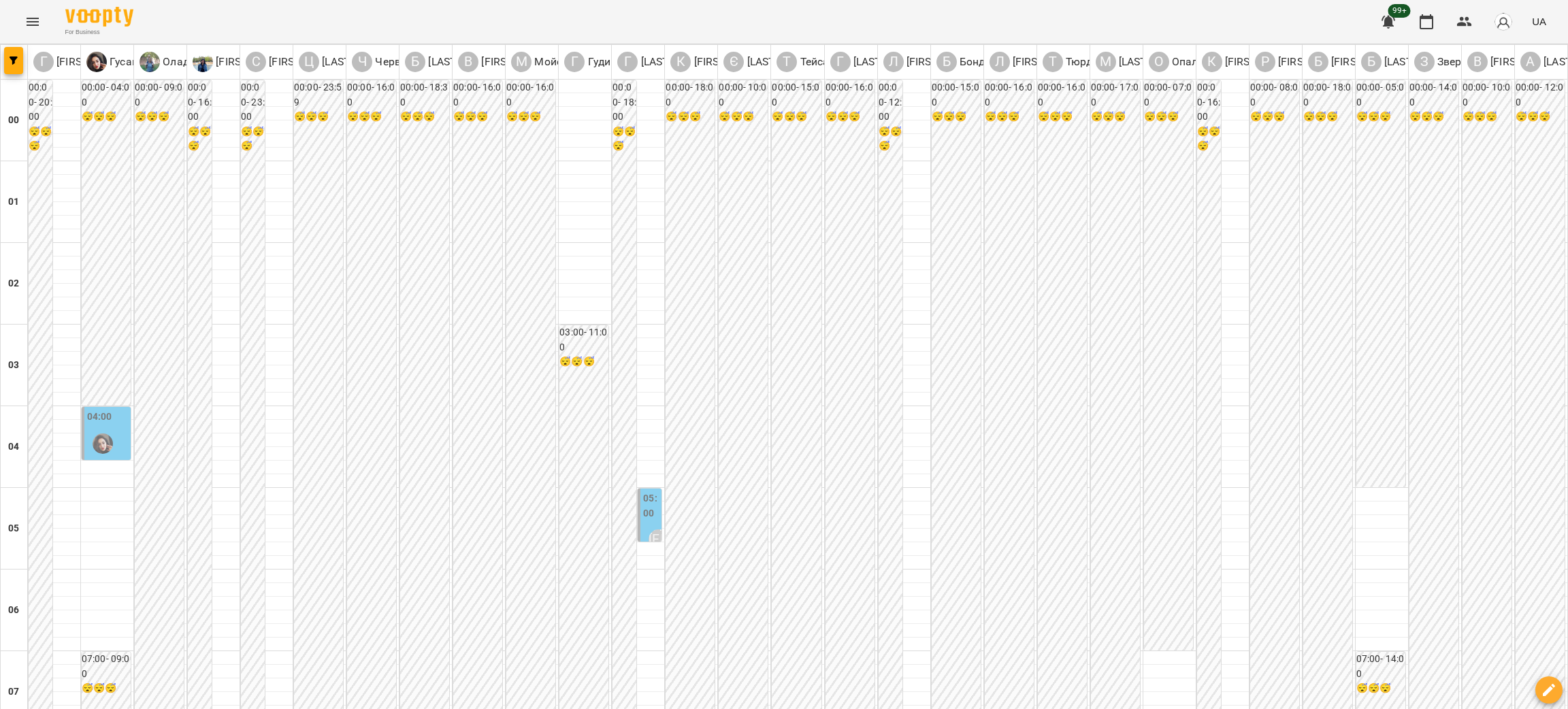click at bounding box center (851, 2101) 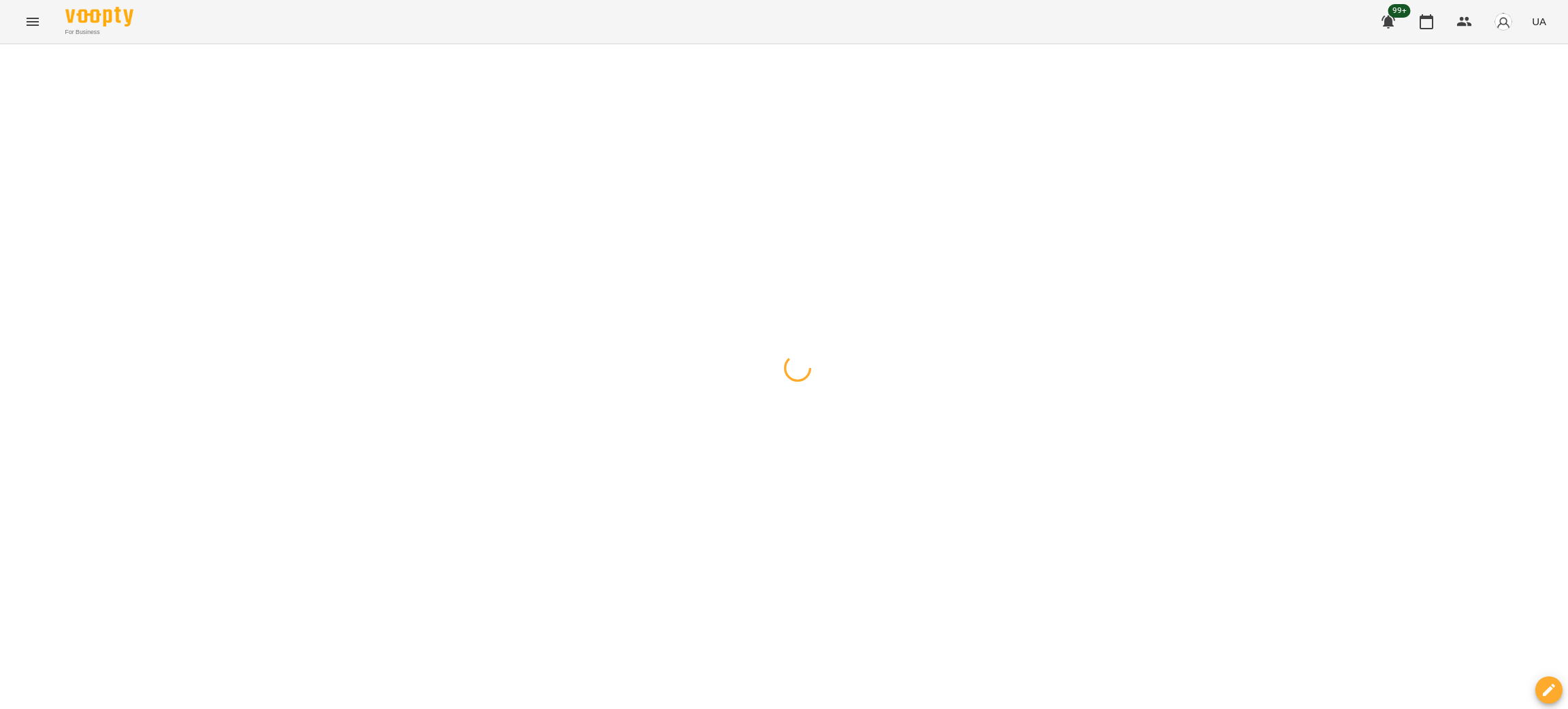 click at bounding box center (784, 44) 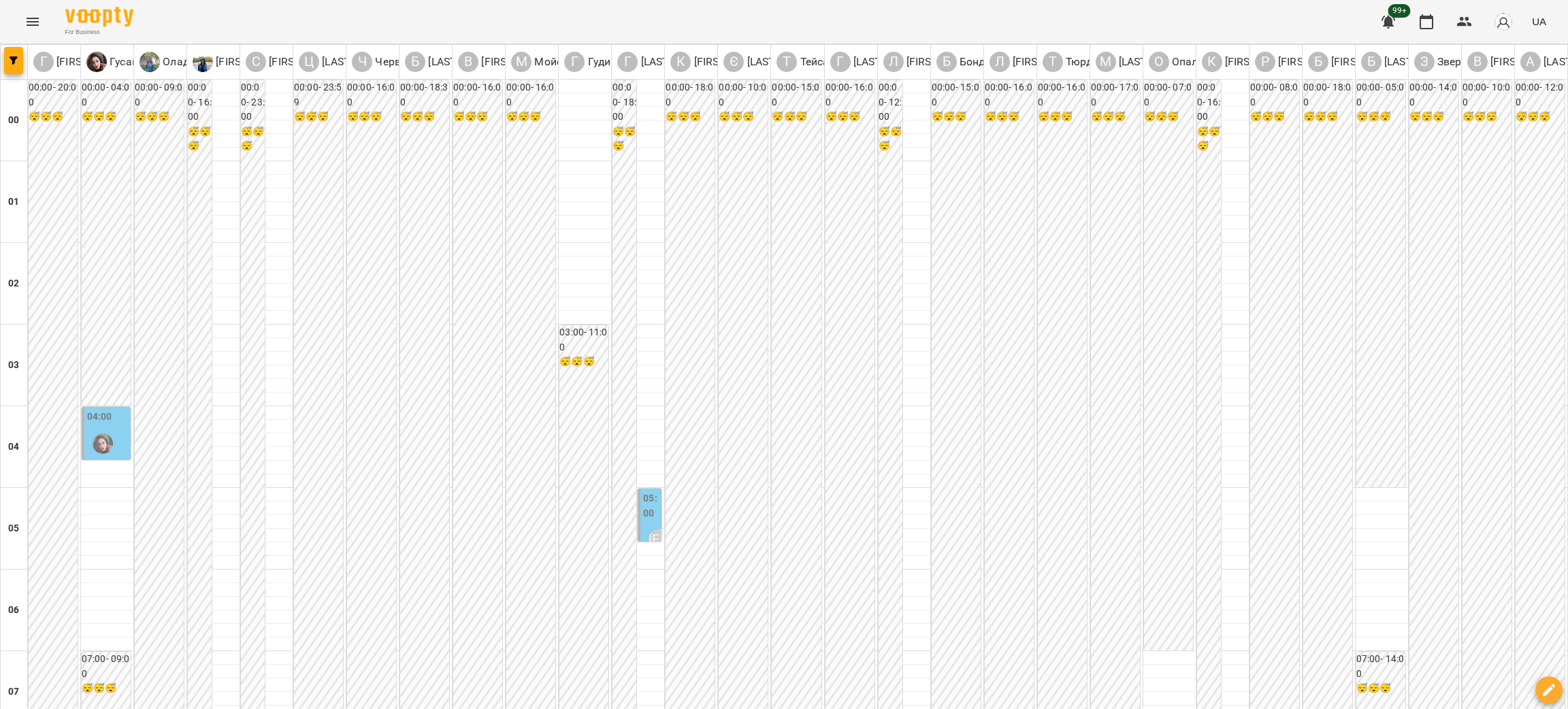 scroll, scrollTop: 408, scrollLeft: 0, axis: vertical 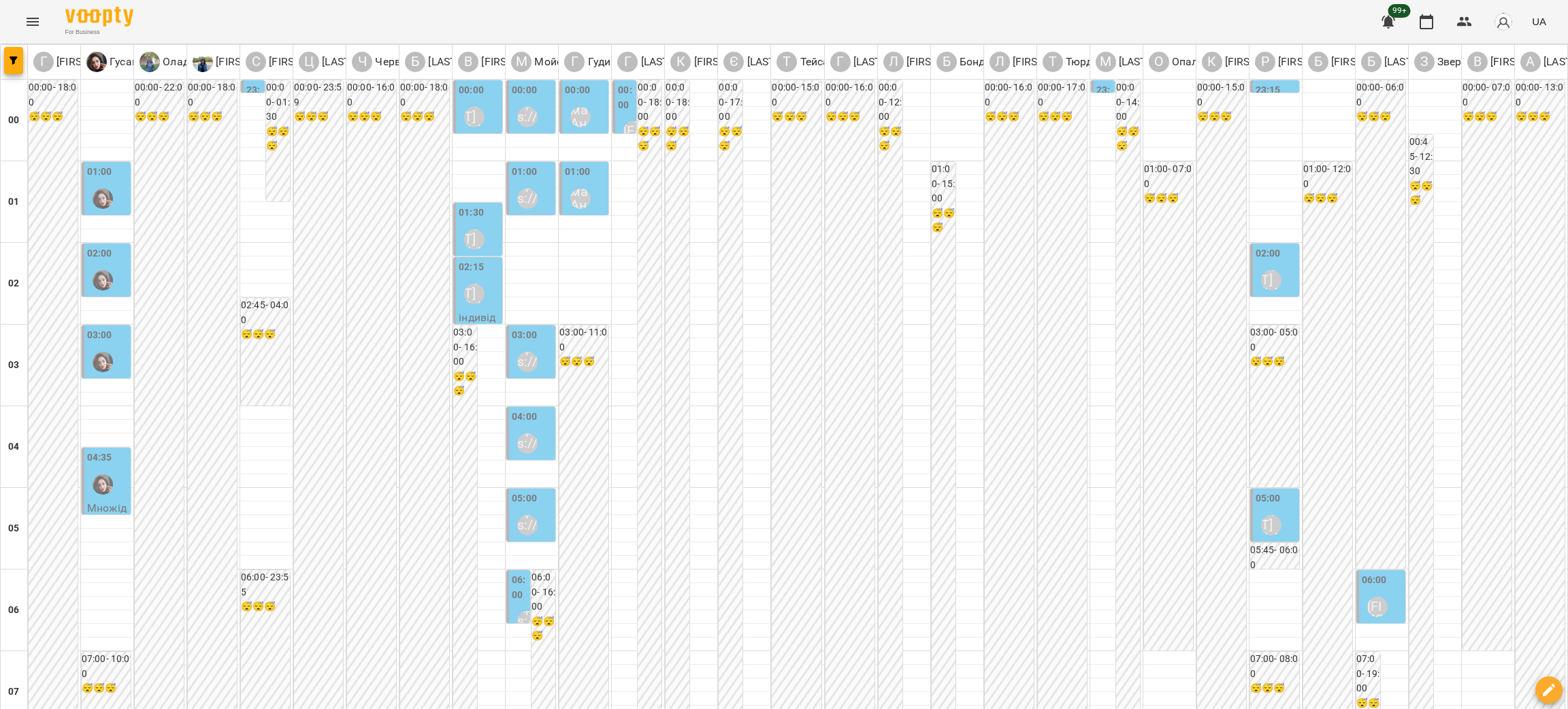 click on "04:00 Мойсук Надія\ ма укр\шч укр\ https://us06web.zoom.us/j/84559859332" at bounding box center (532, 434) 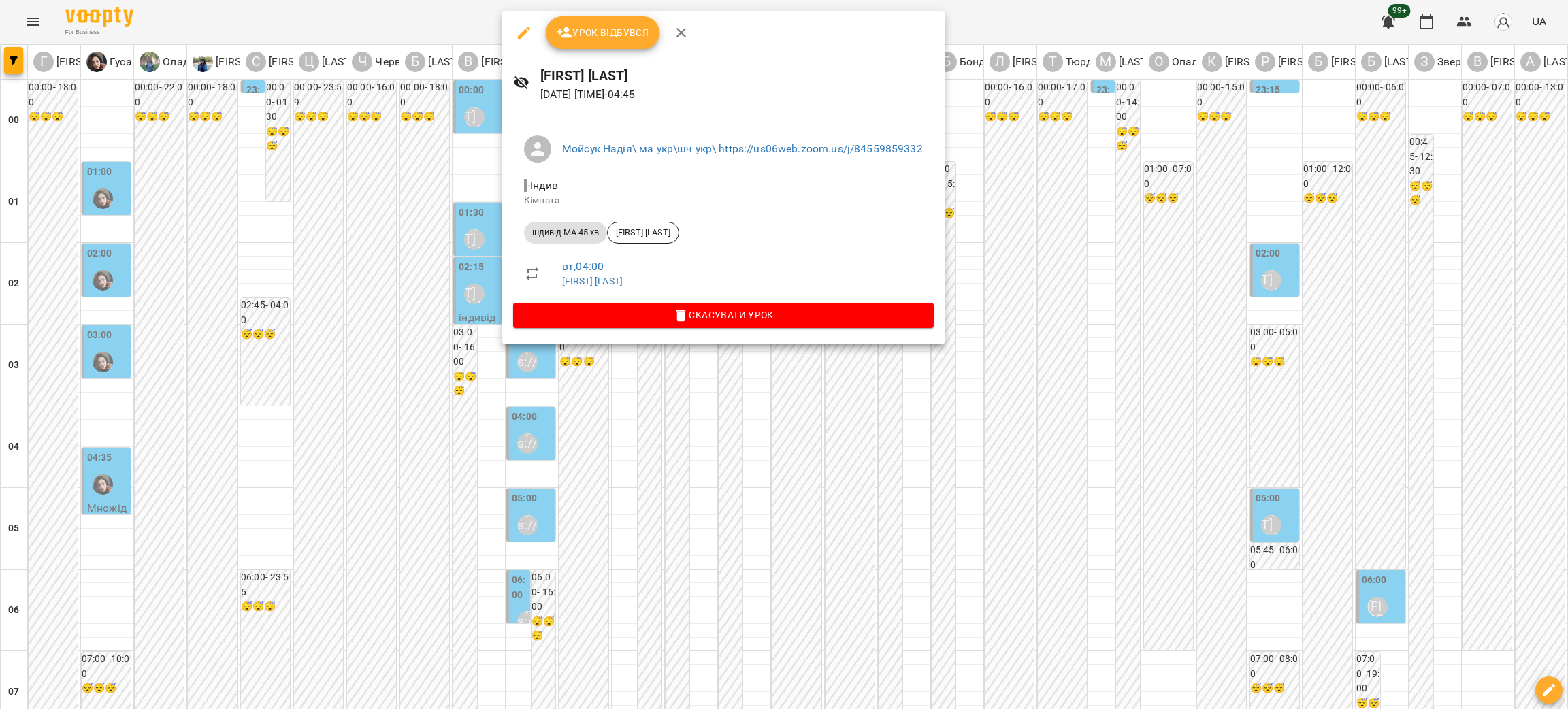 click at bounding box center [784, 354] 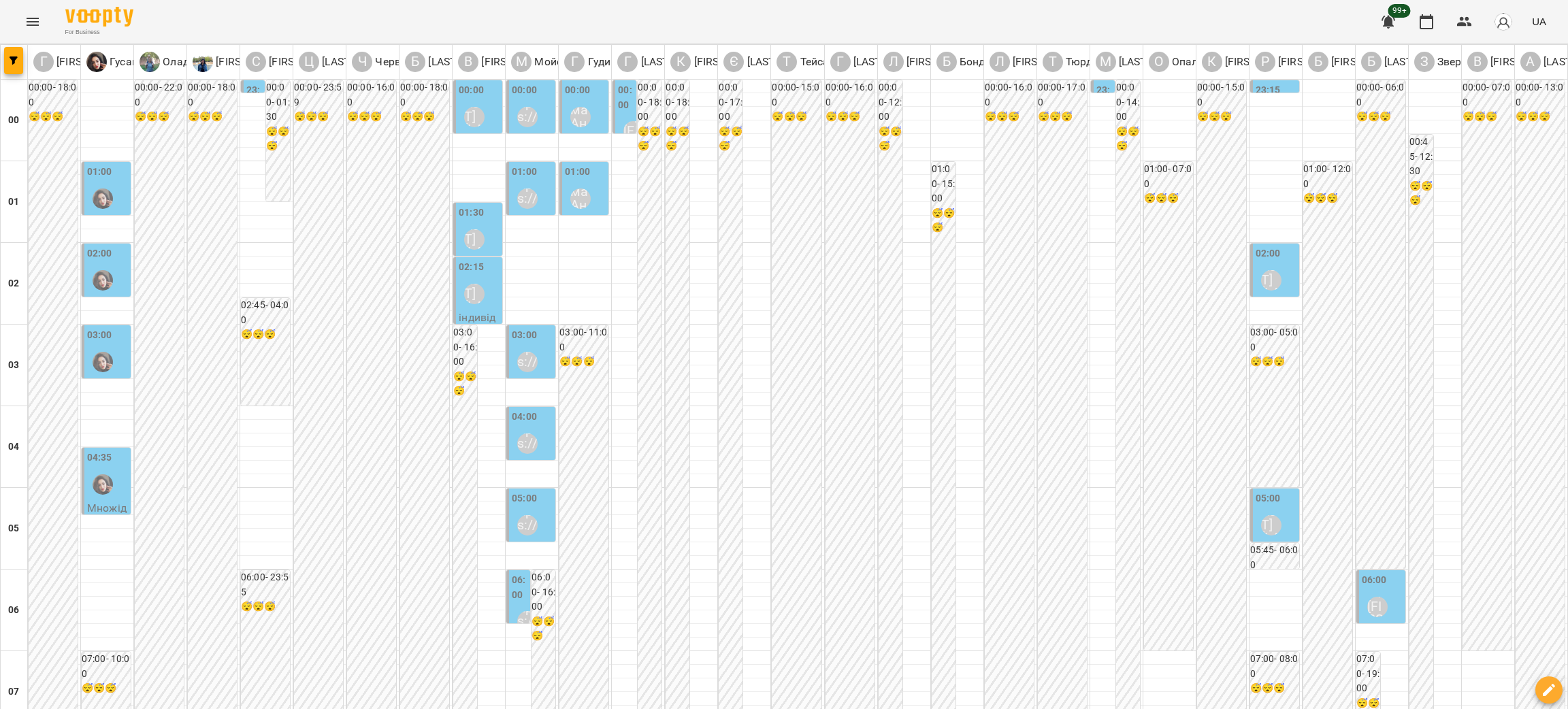 click on "пт 29 серп" at bounding box center [1076, 2061] 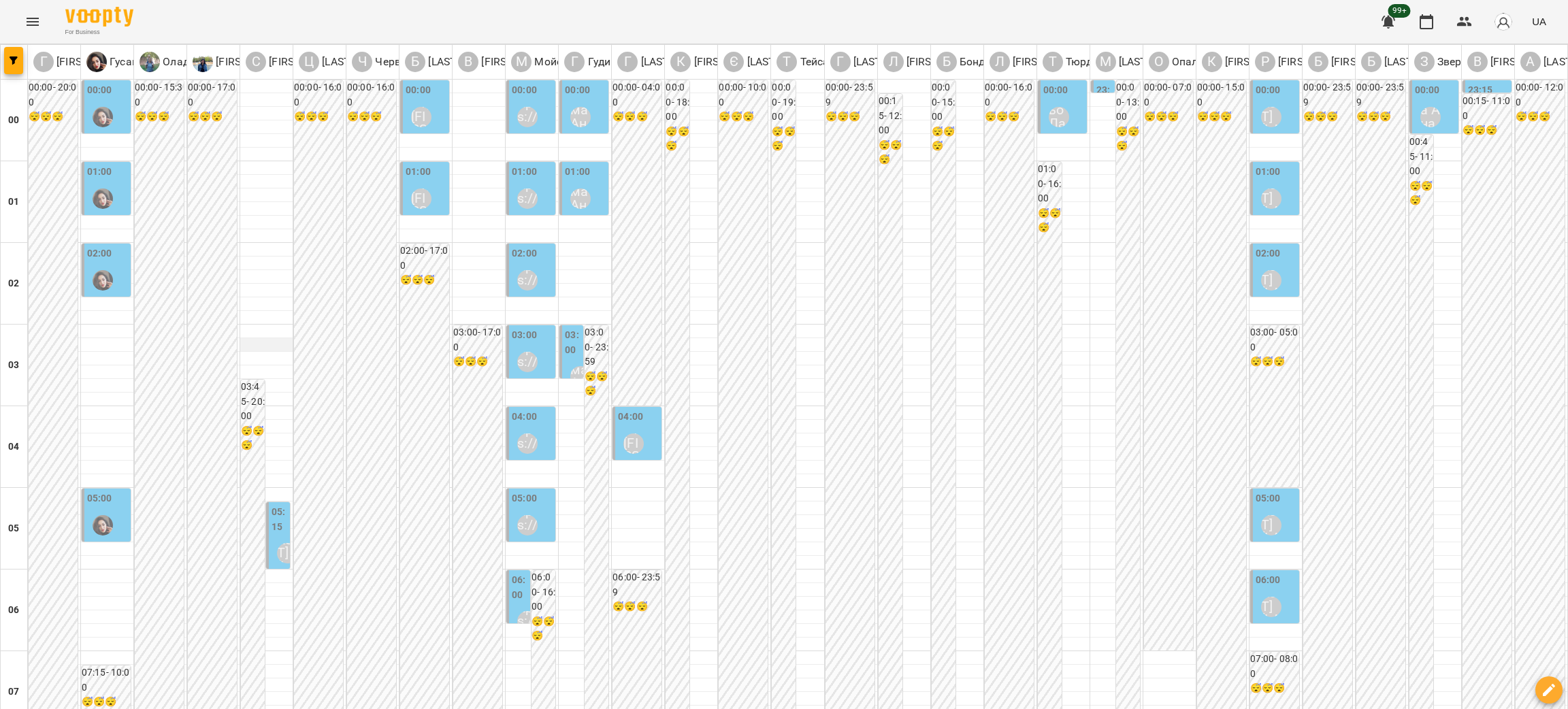 scroll, scrollTop: 204, scrollLeft: 0, axis: vertical 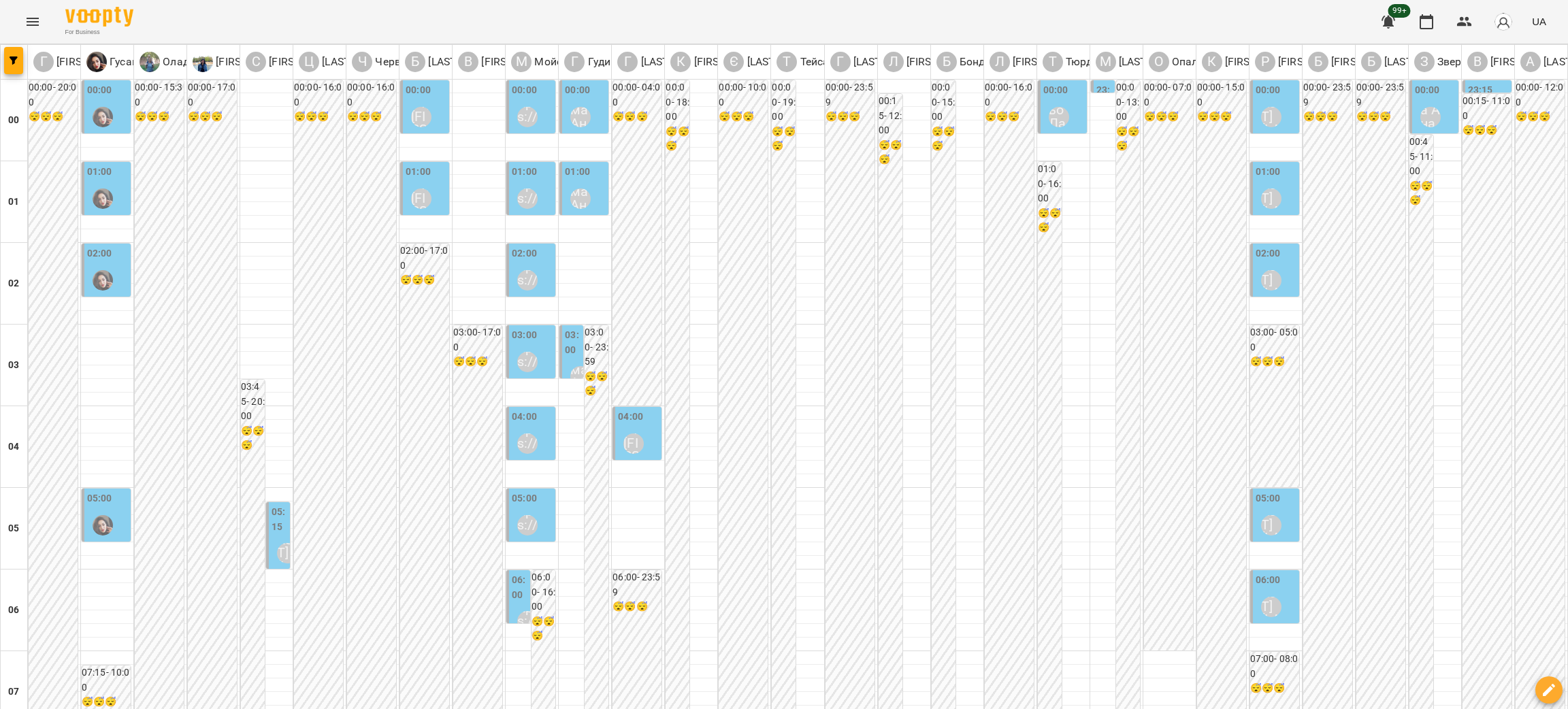 click at bounding box center [716, 2101] 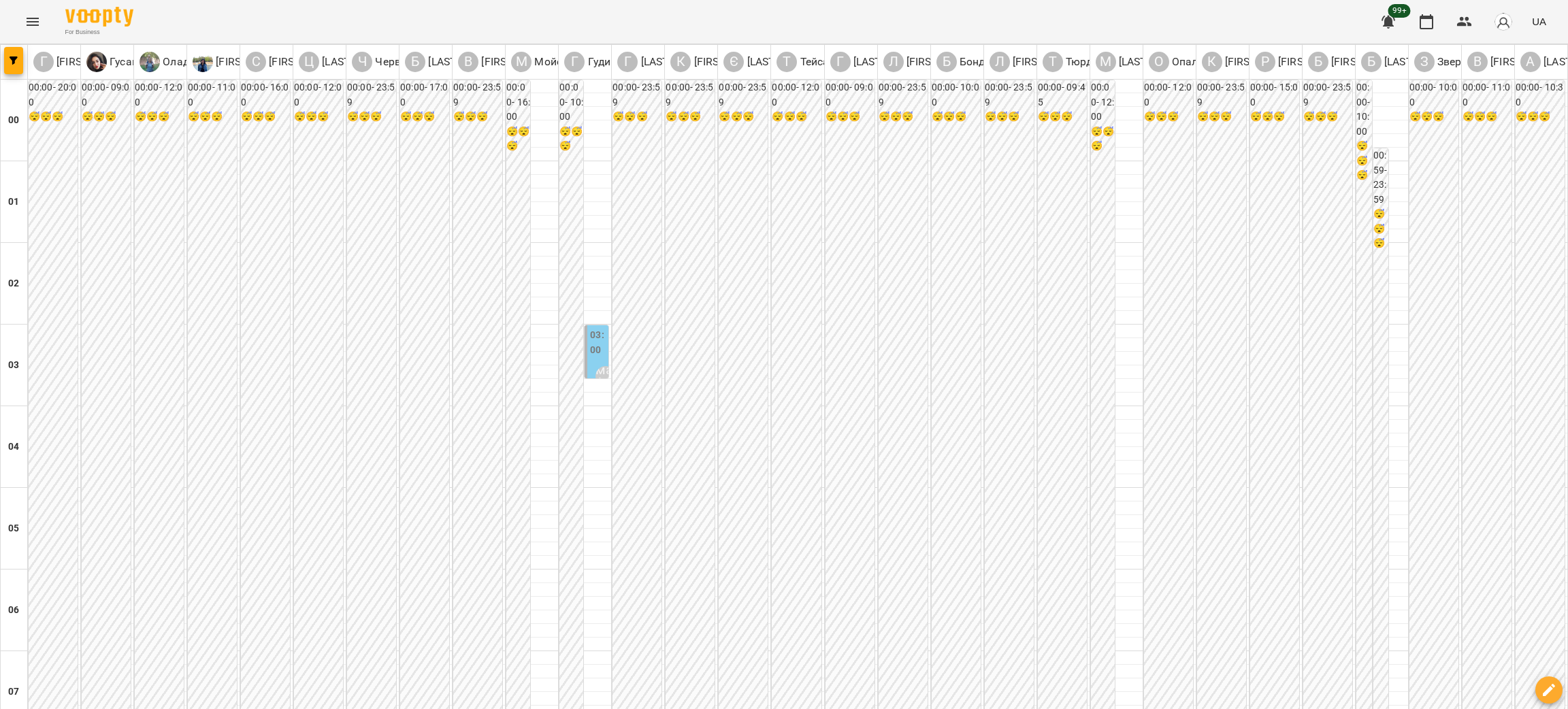 scroll, scrollTop: 714, scrollLeft: 0, axis: vertical 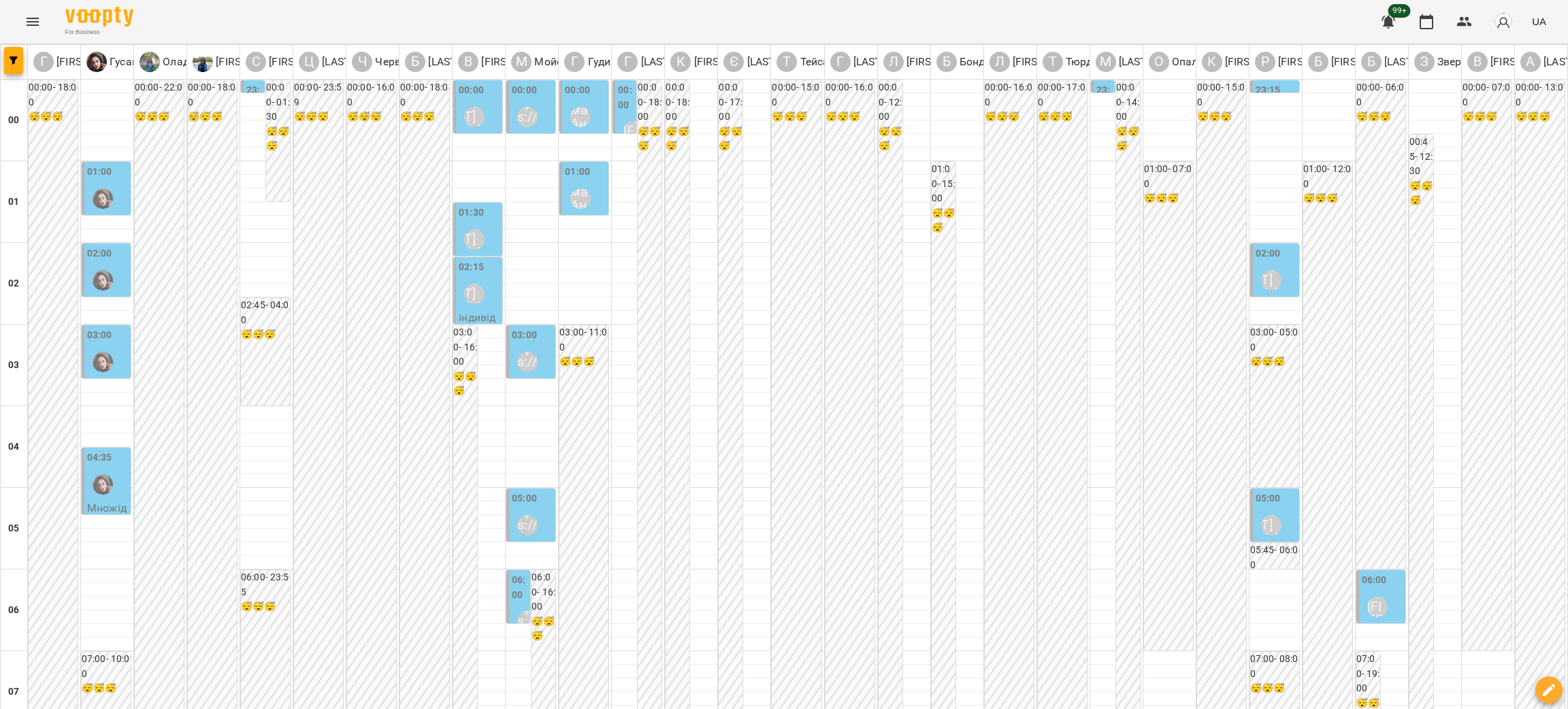 click on "15 серп" at bounding box center [1076, 2070] 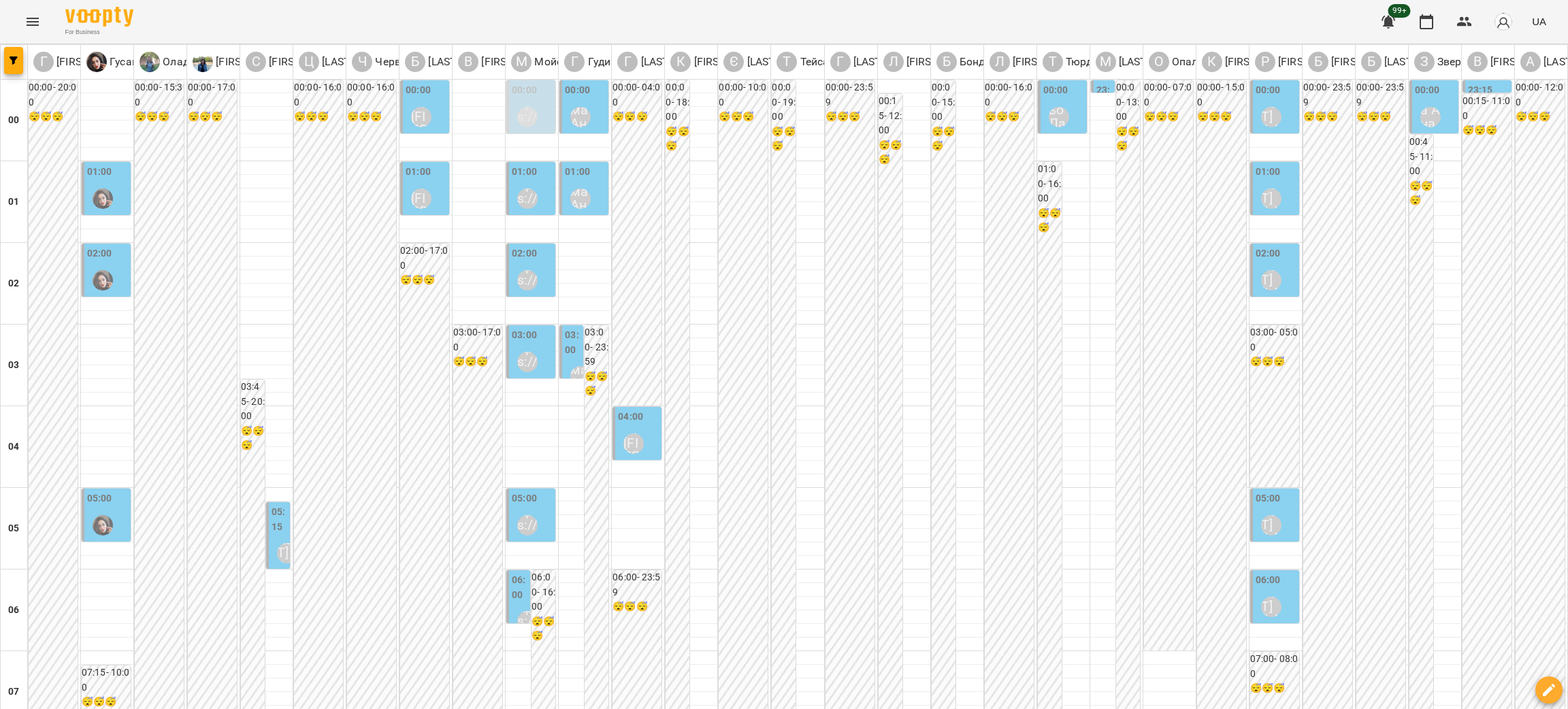 scroll, scrollTop: 102, scrollLeft: 0, axis: vertical 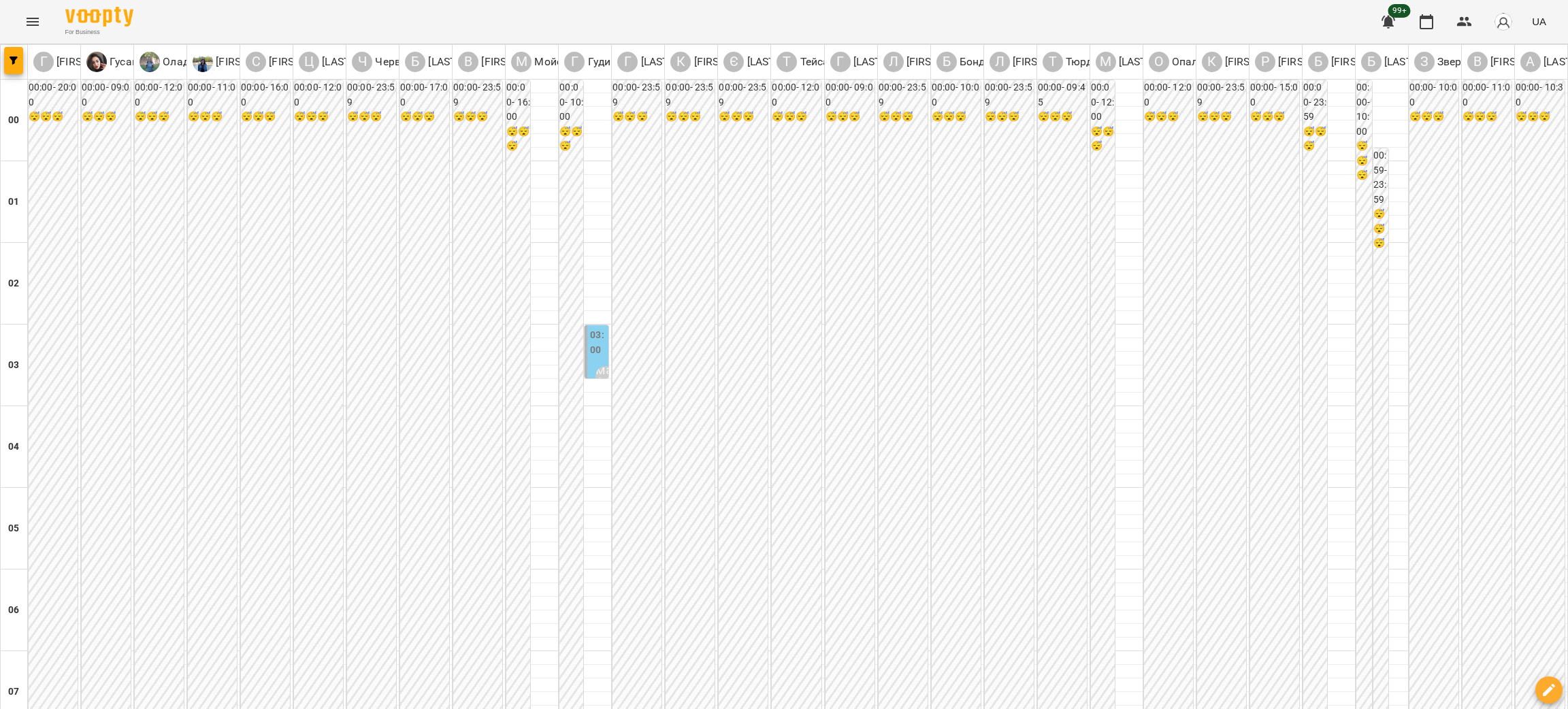 click on "08 серп" at bounding box center [956, 2070] 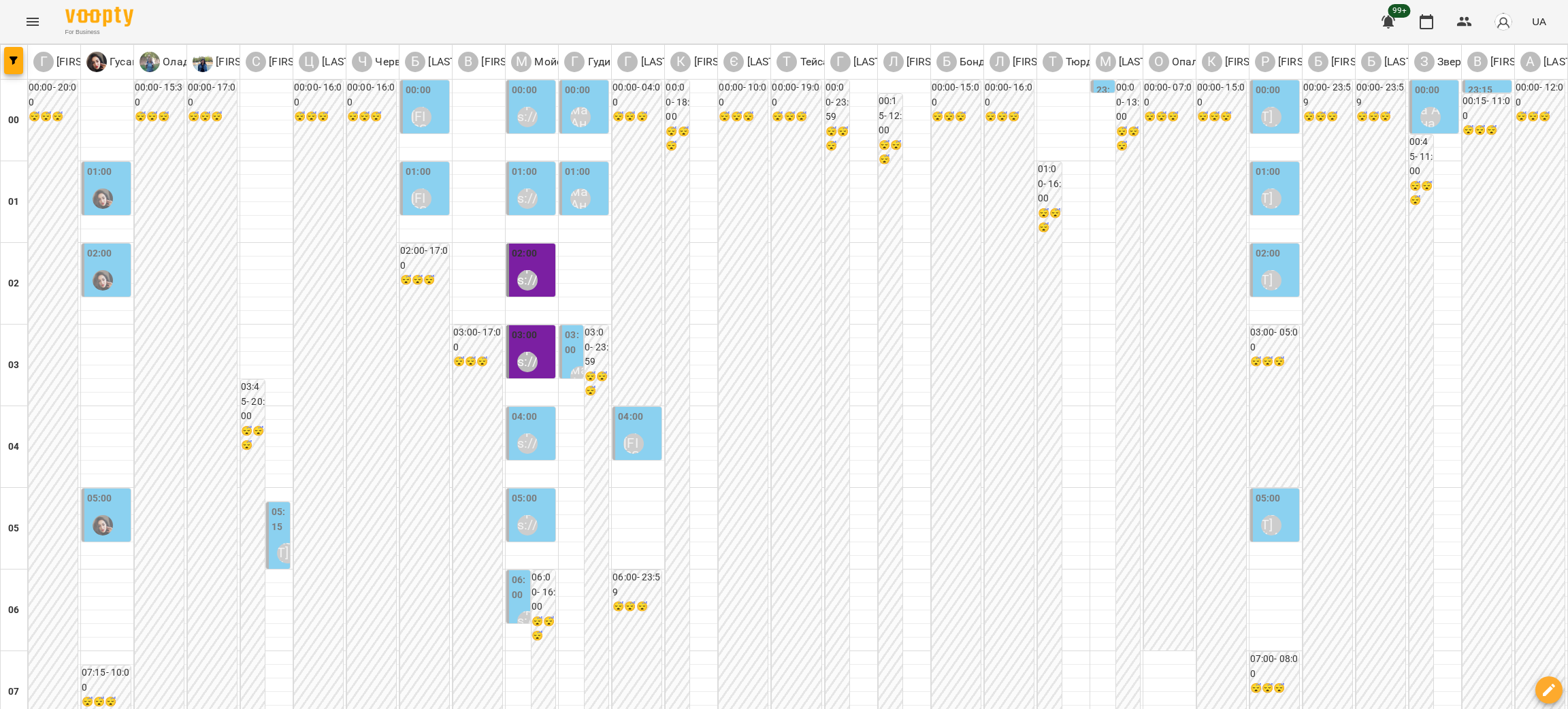 scroll, scrollTop: 0, scrollLeft: 0, axis: both 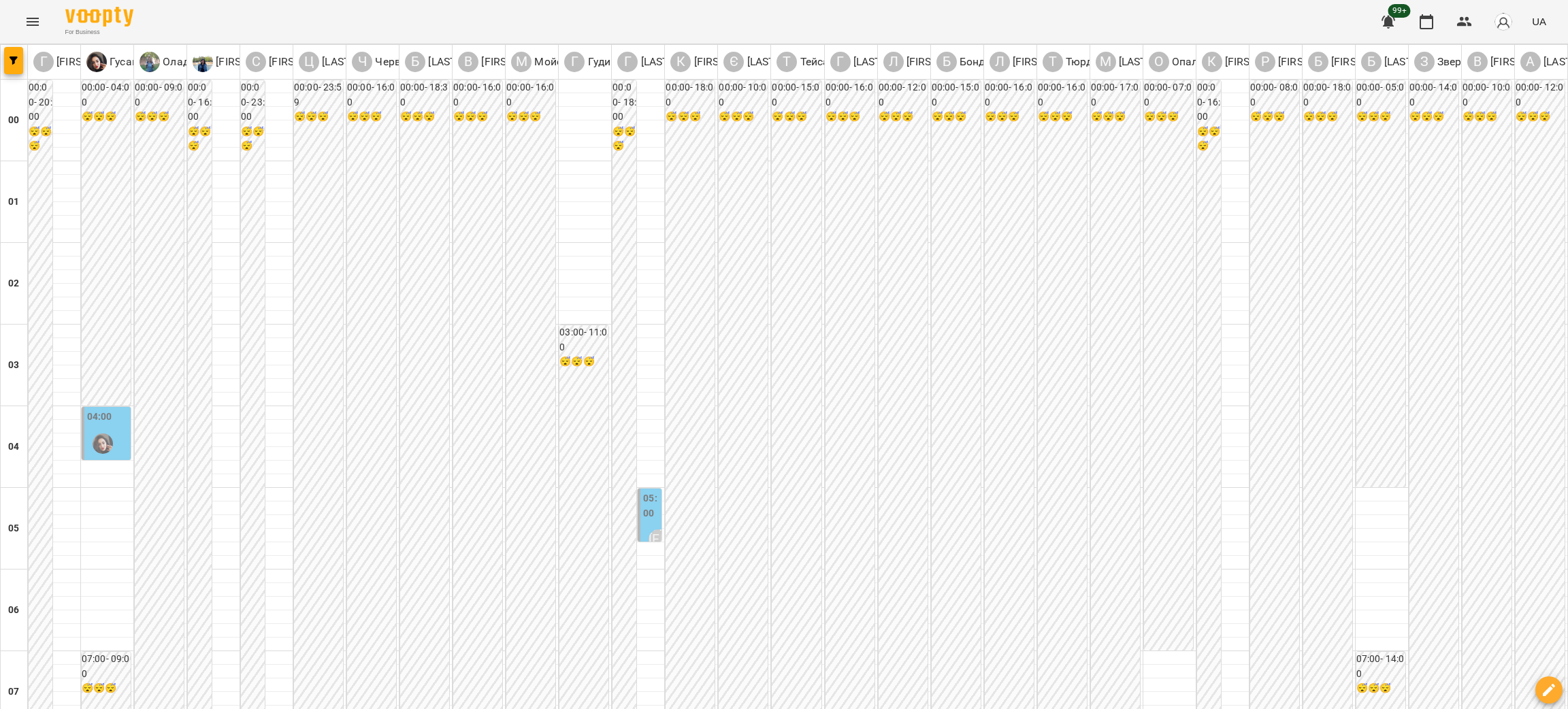 click on "пт" at bounding box center (1075, 2057) 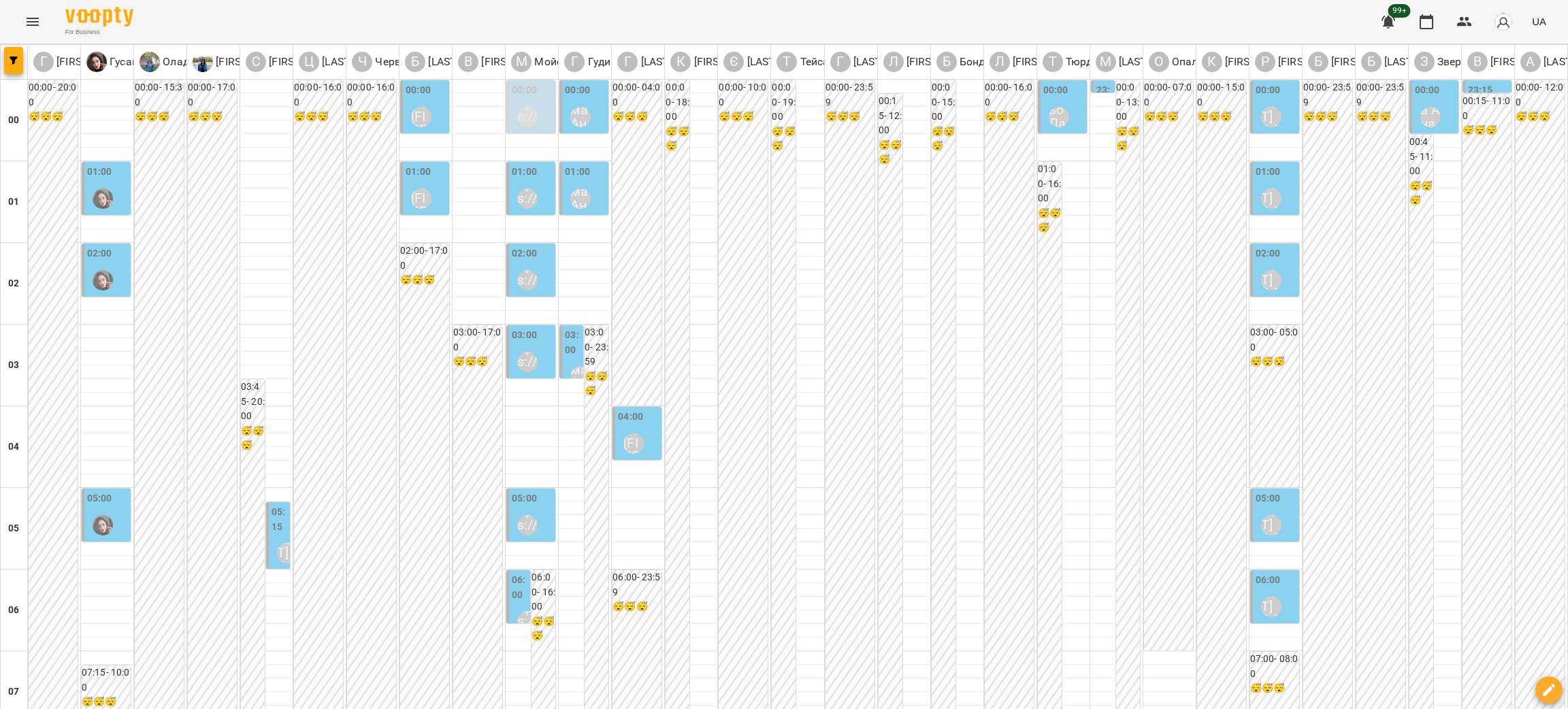 scroll, scrollTop: 102, scrollLeft: 0, axis: vertical 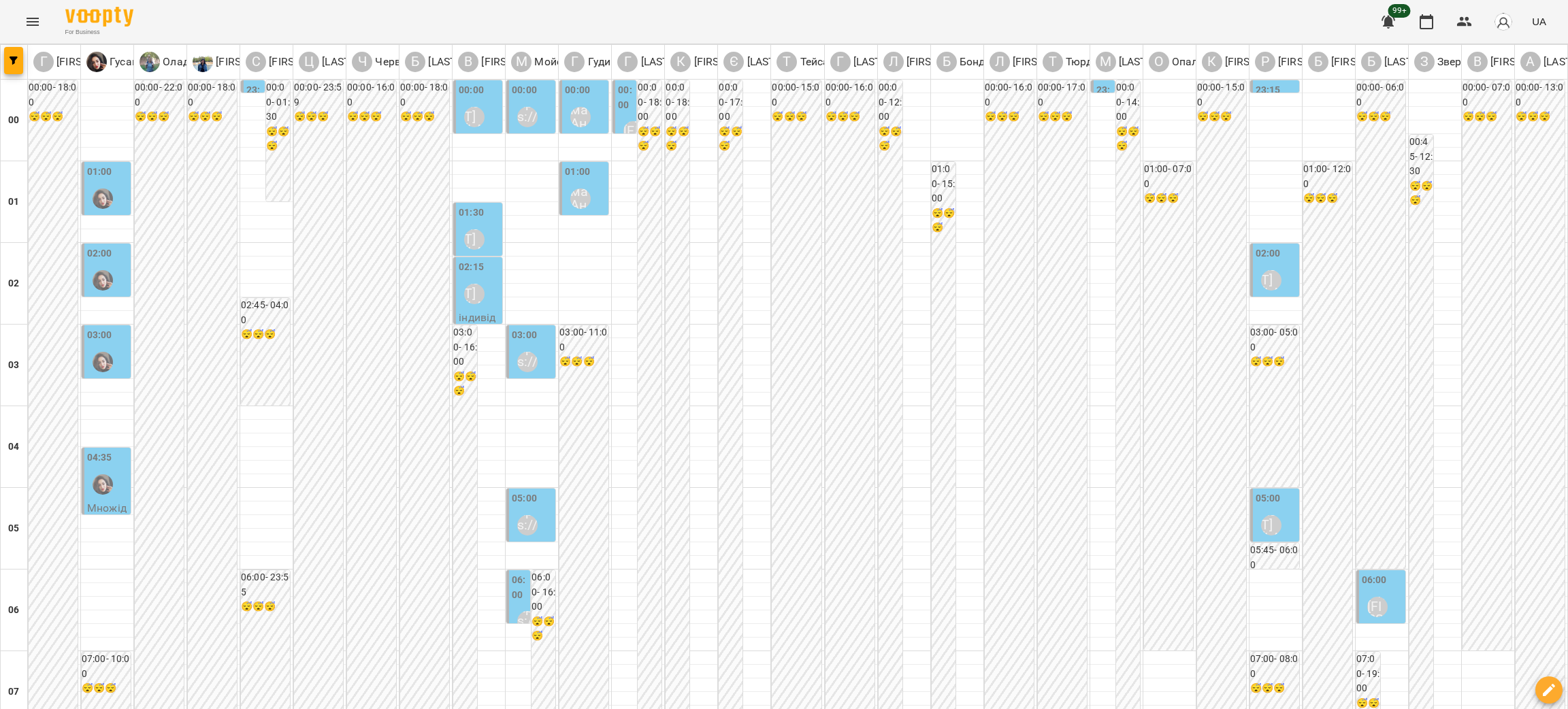 click on "03:00" at bounding box center (108, 352) 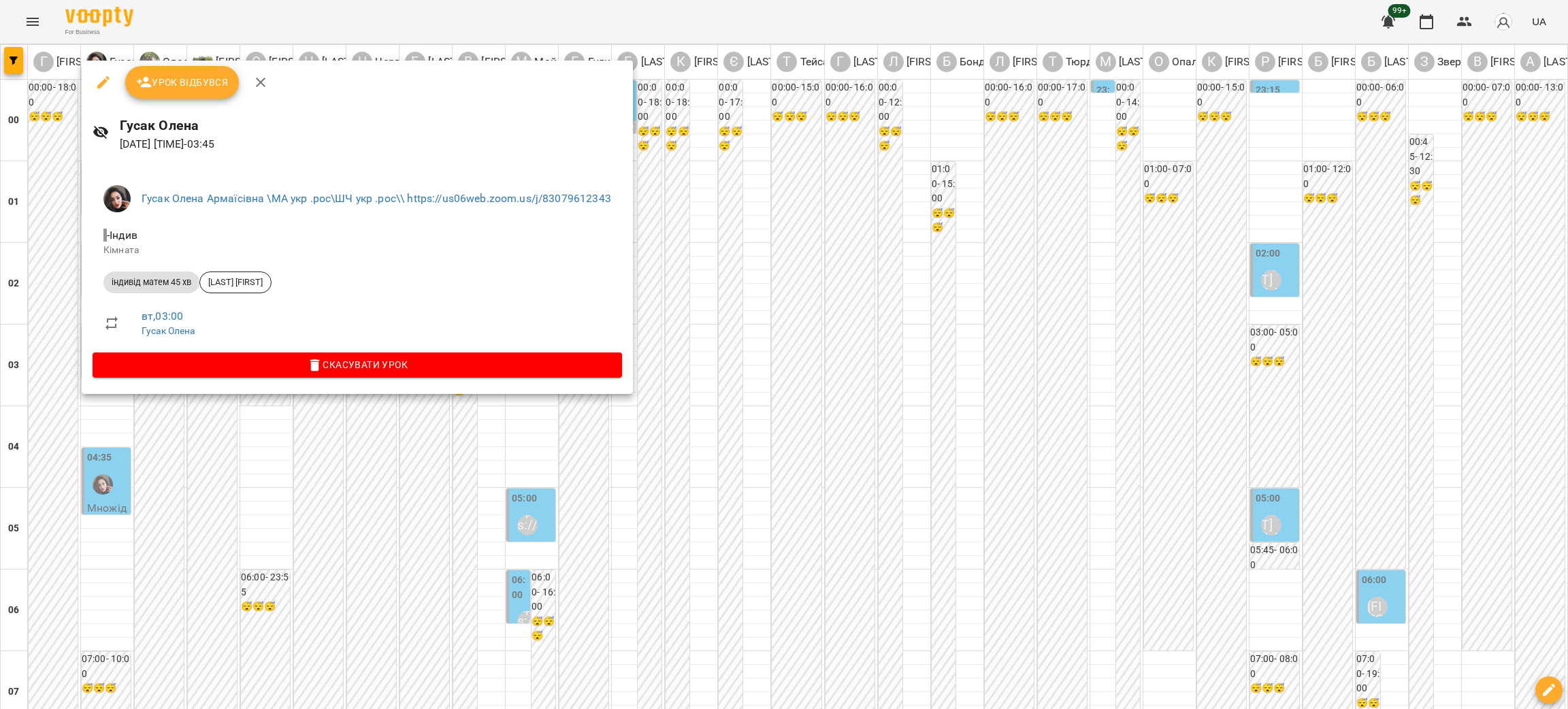 click at bounding box center [784, 354] 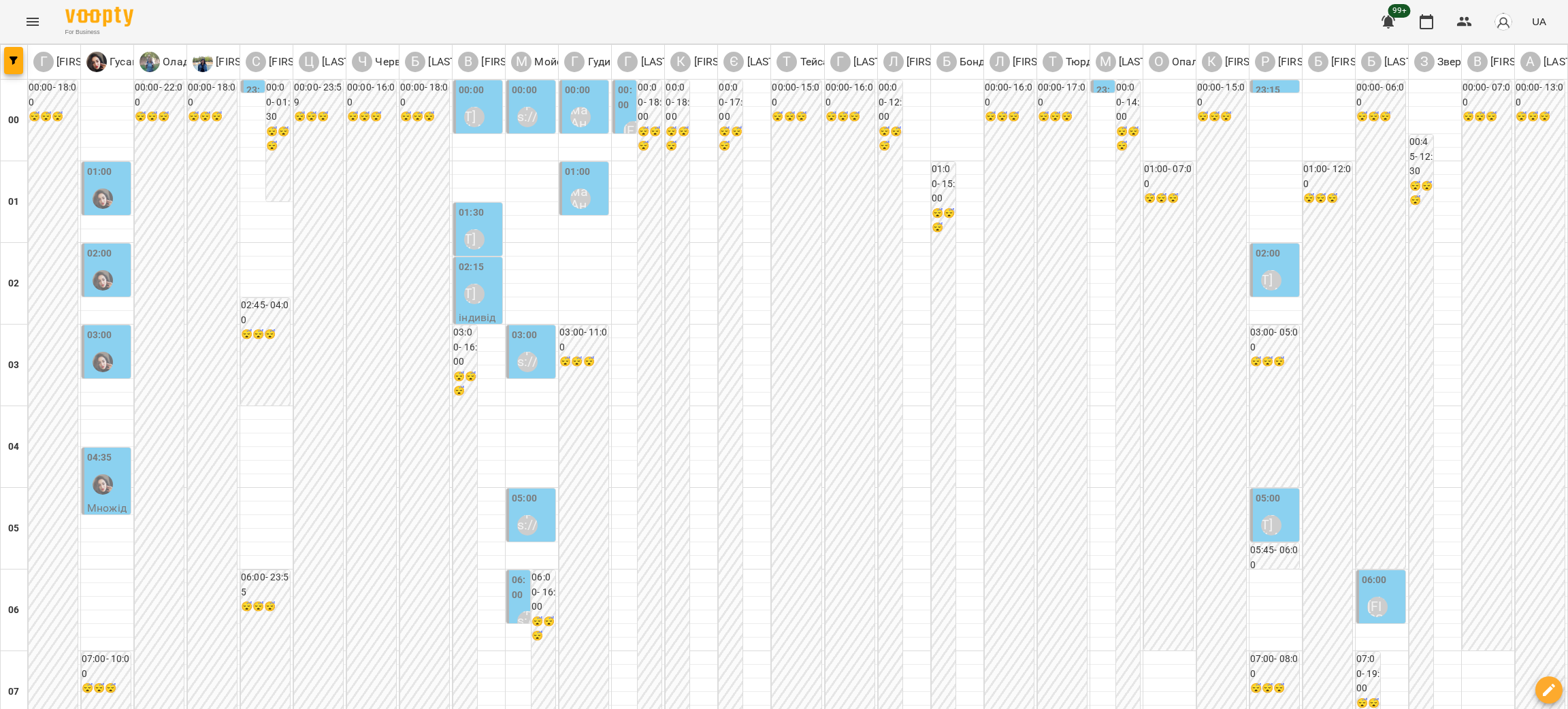 click on "04:35" at bounding box center (108, 475) 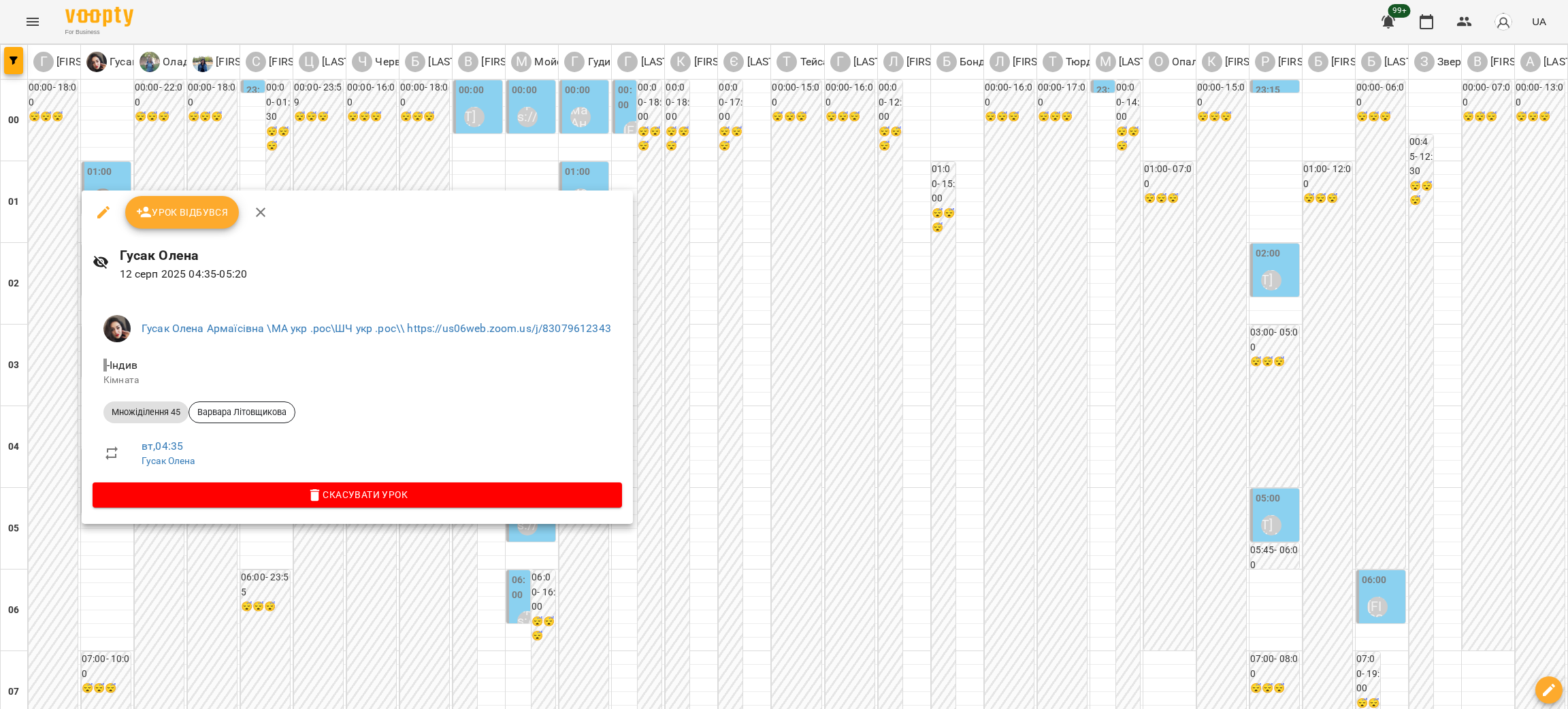 click at bounding box center [784, 354] 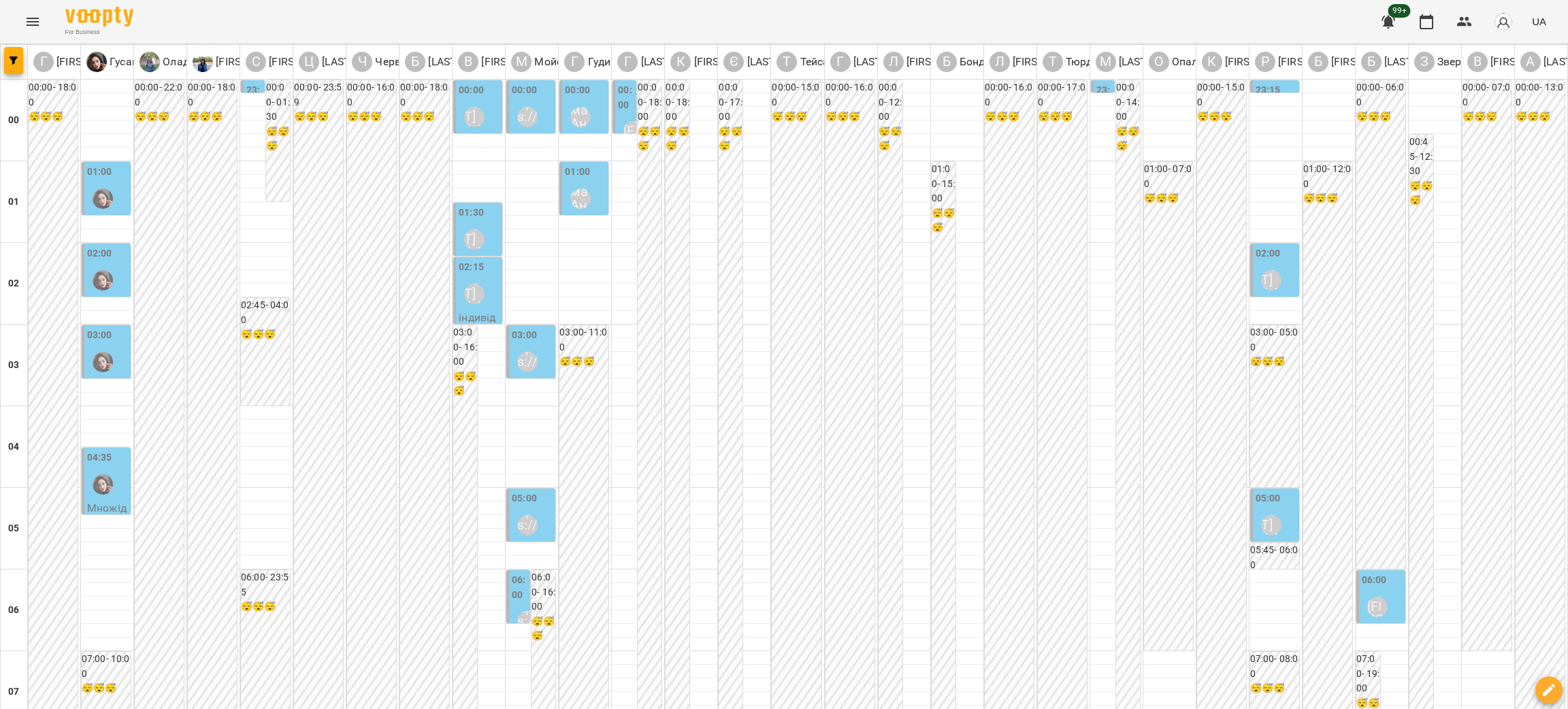 scroll, scrollTop: 102, scrollLeft: 0, axis: vertical 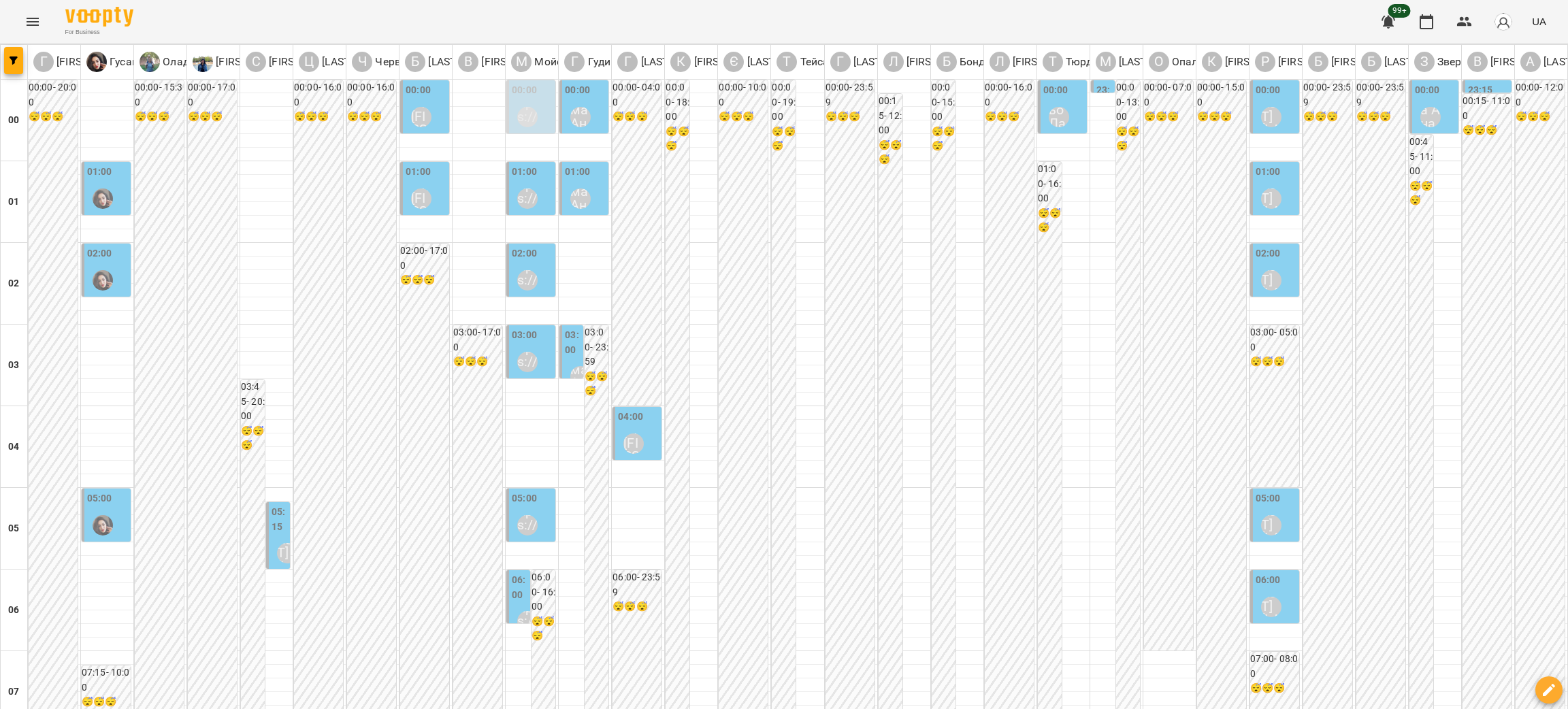 click on "13 серп" at bounding box center [491, 2070] 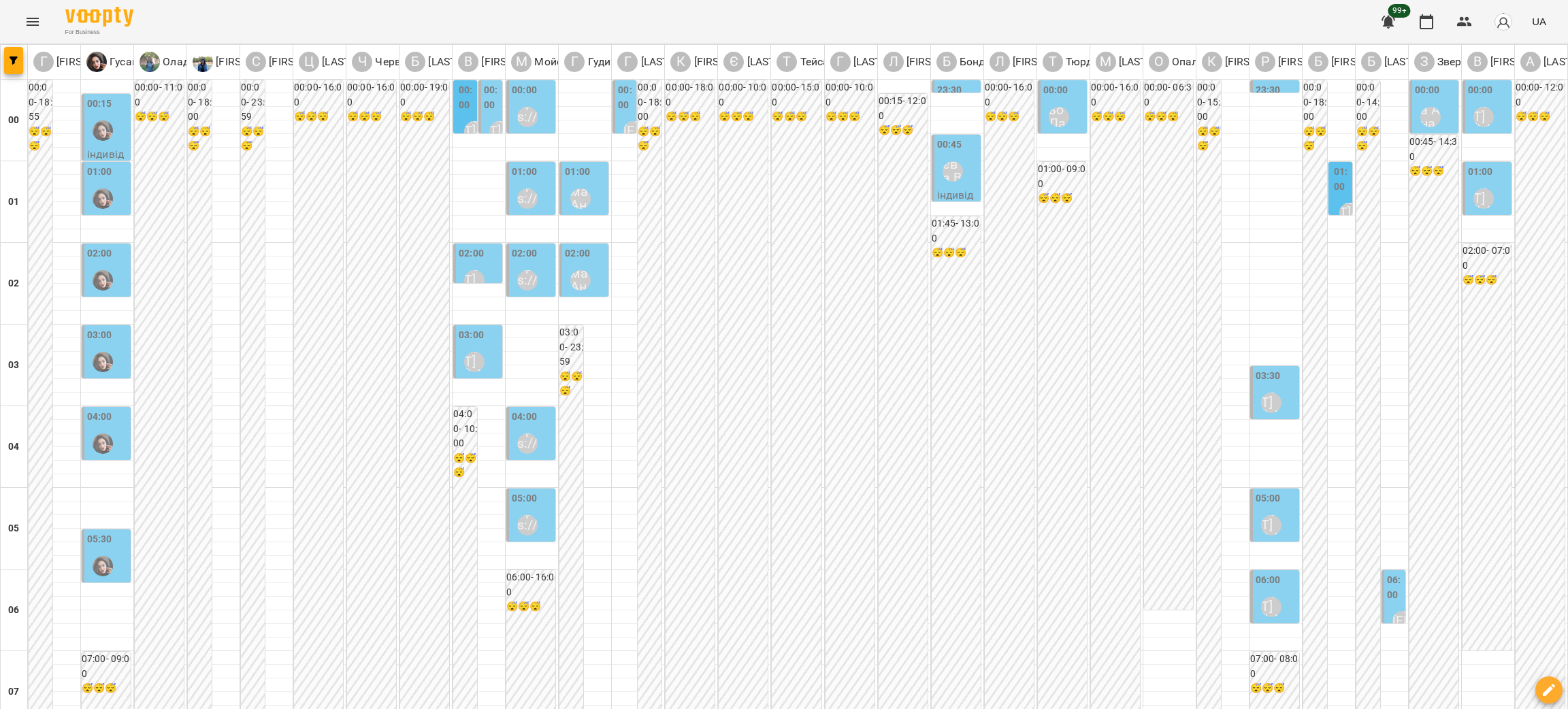scroll, scrollTop: 1216, scrollLeft: 0, axis: vertical 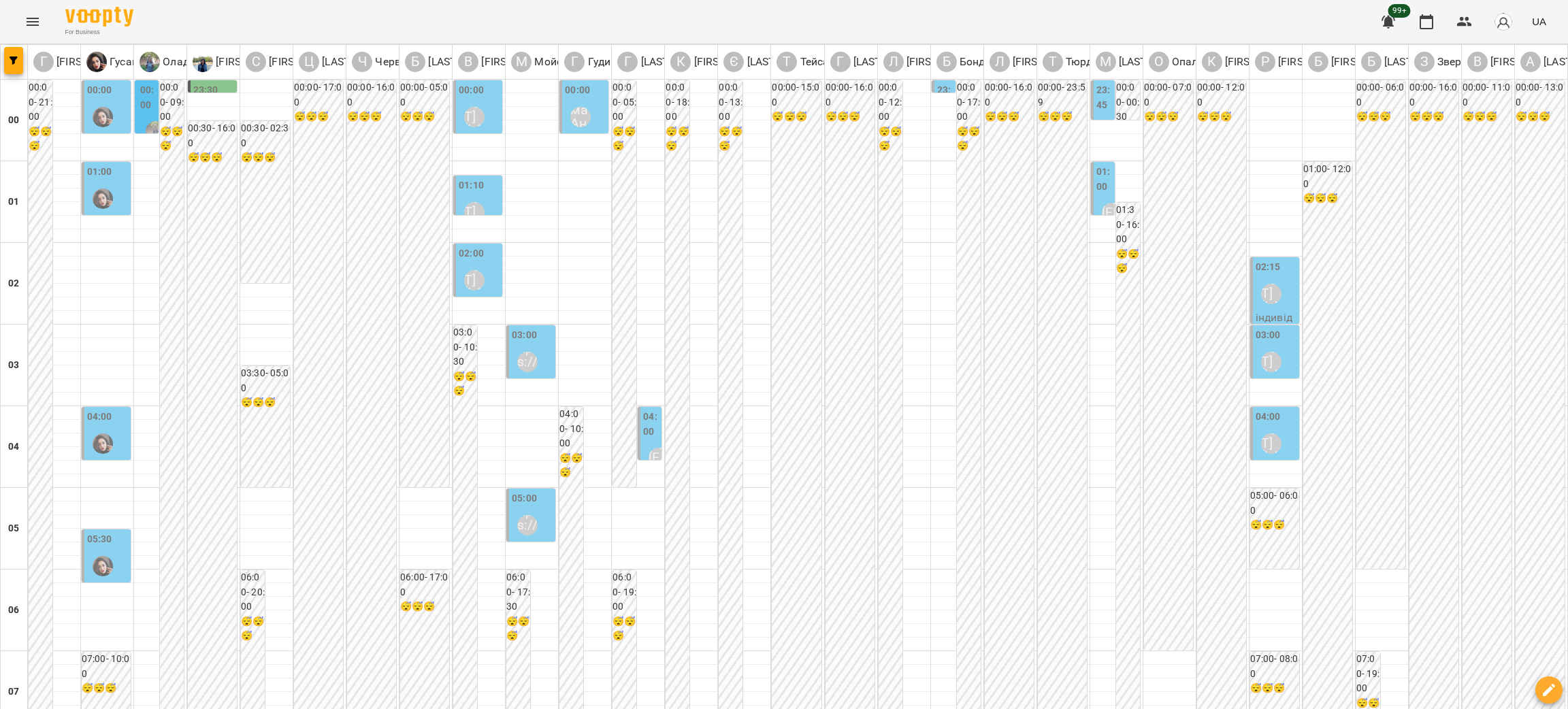 click on "12 серп" at bounding box center [260, 2070] 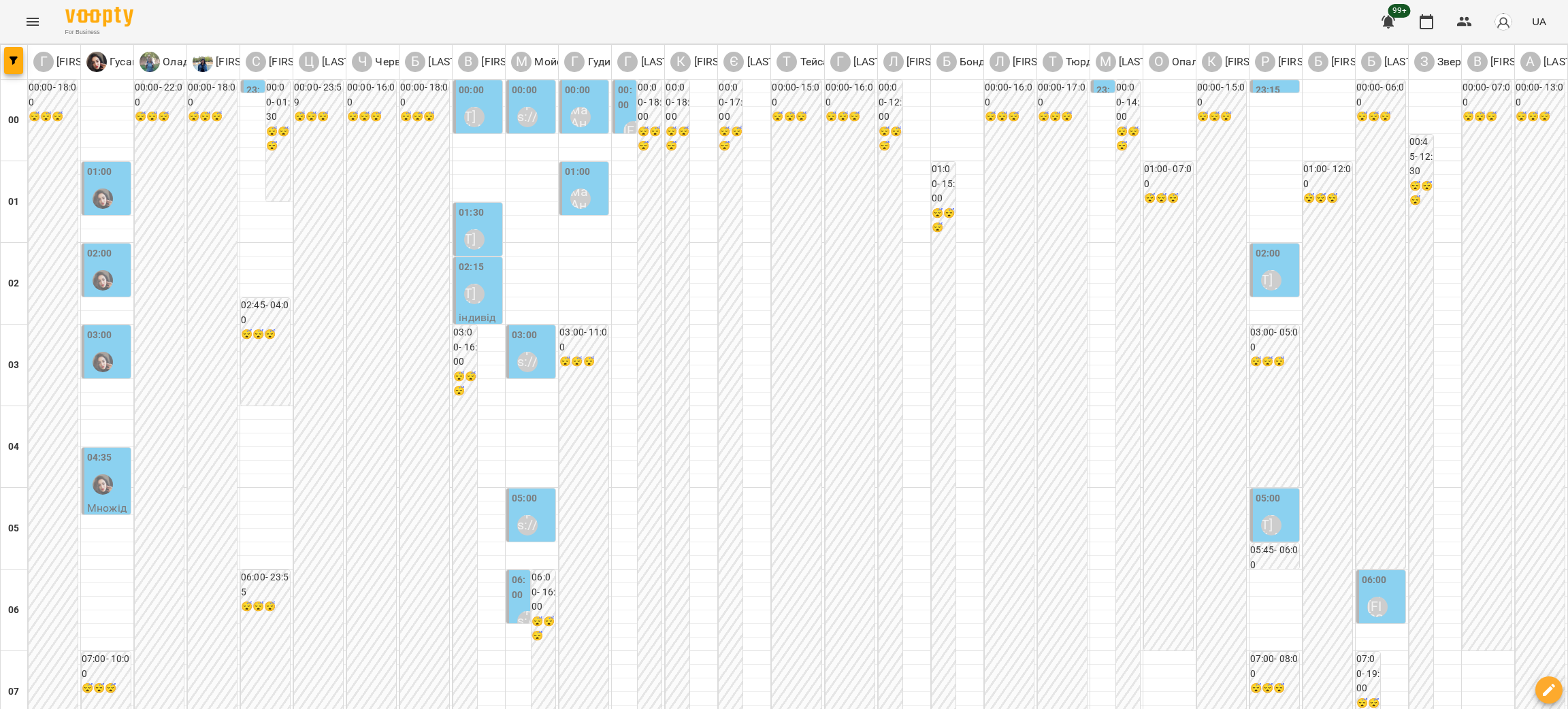 scroll, scrollTop: 1421, scrollLeft: 0, axis: vertical 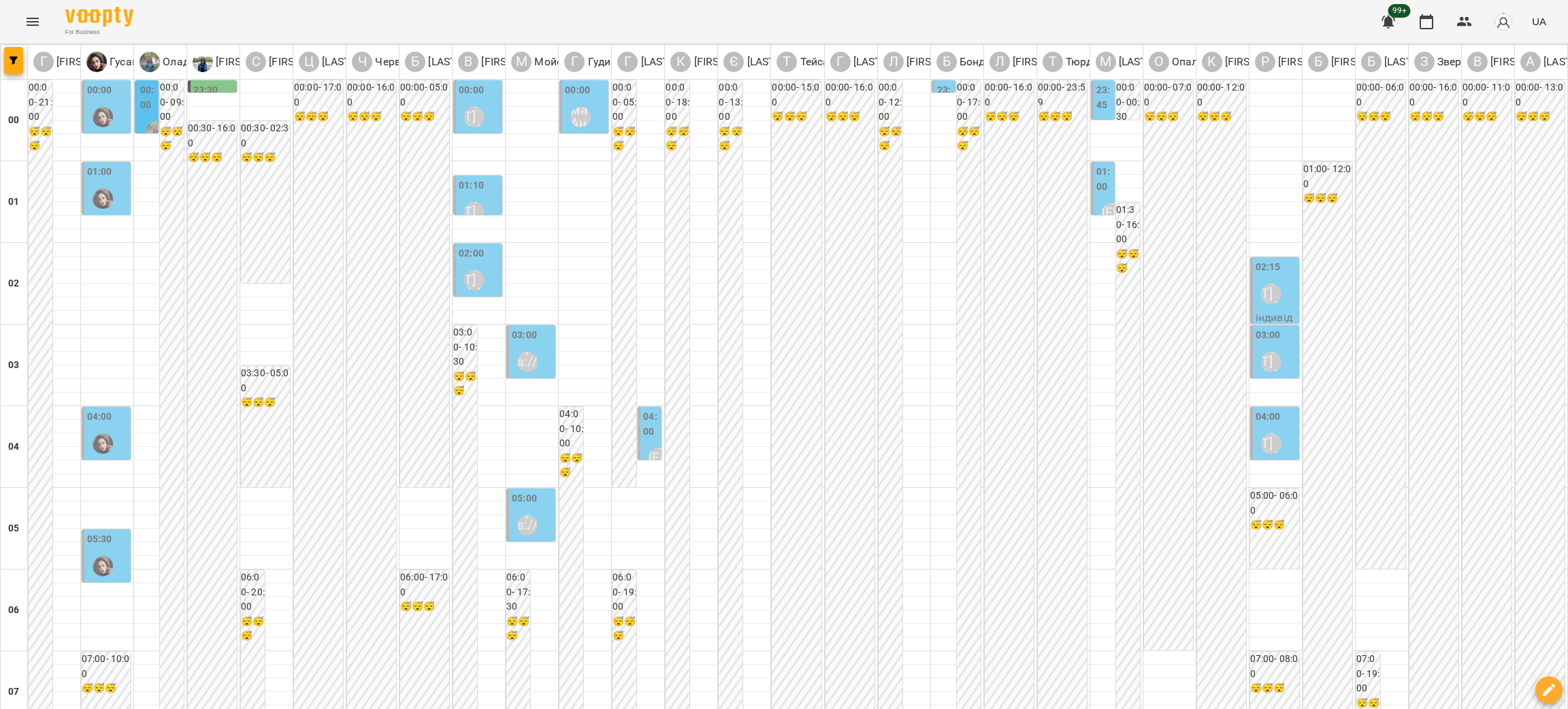click at bounding box center (851, 2101) 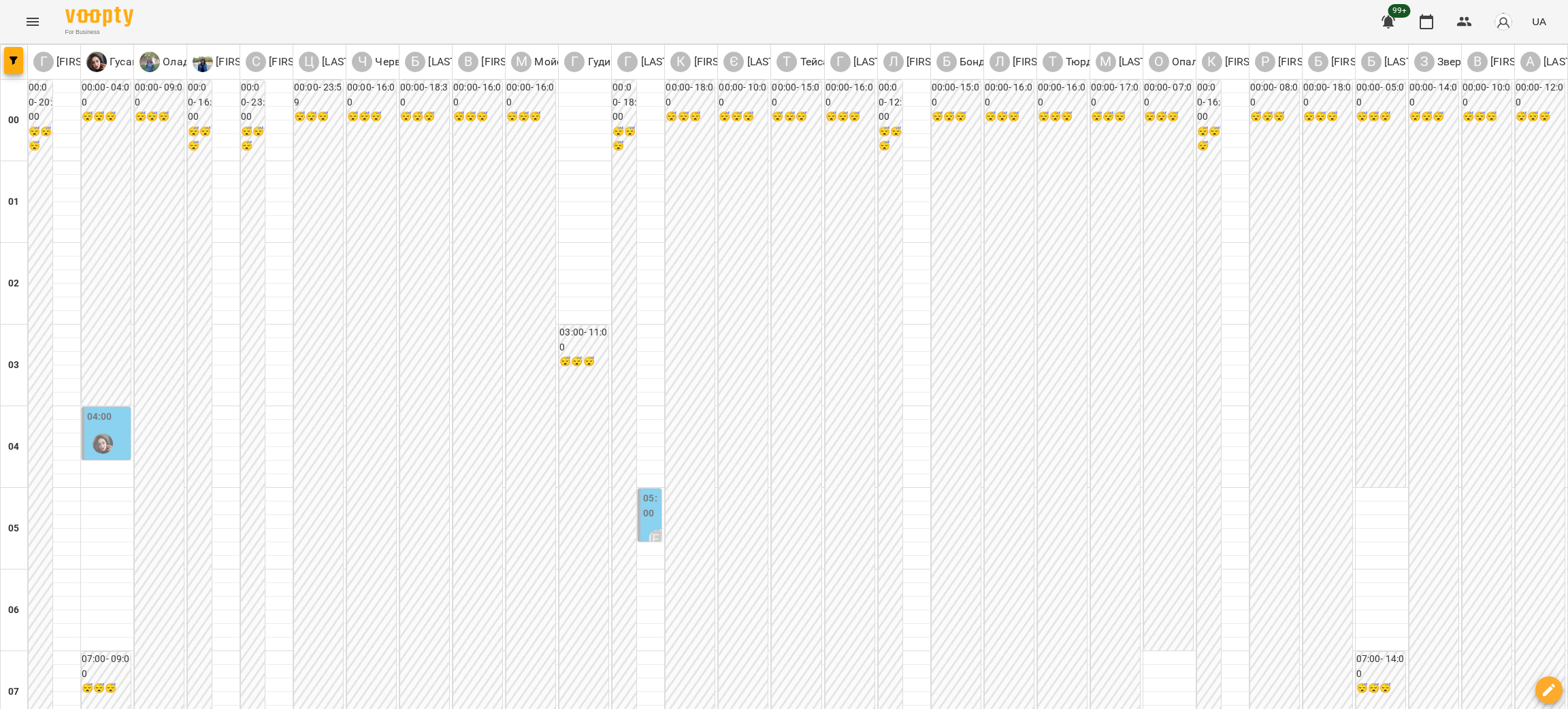 click on "пн 18 серп вт 19 серп ср 20 серп чт 21 серп пт 22 серп сб 23 серп нд 24 серп" at bounding box center (784, 2061) 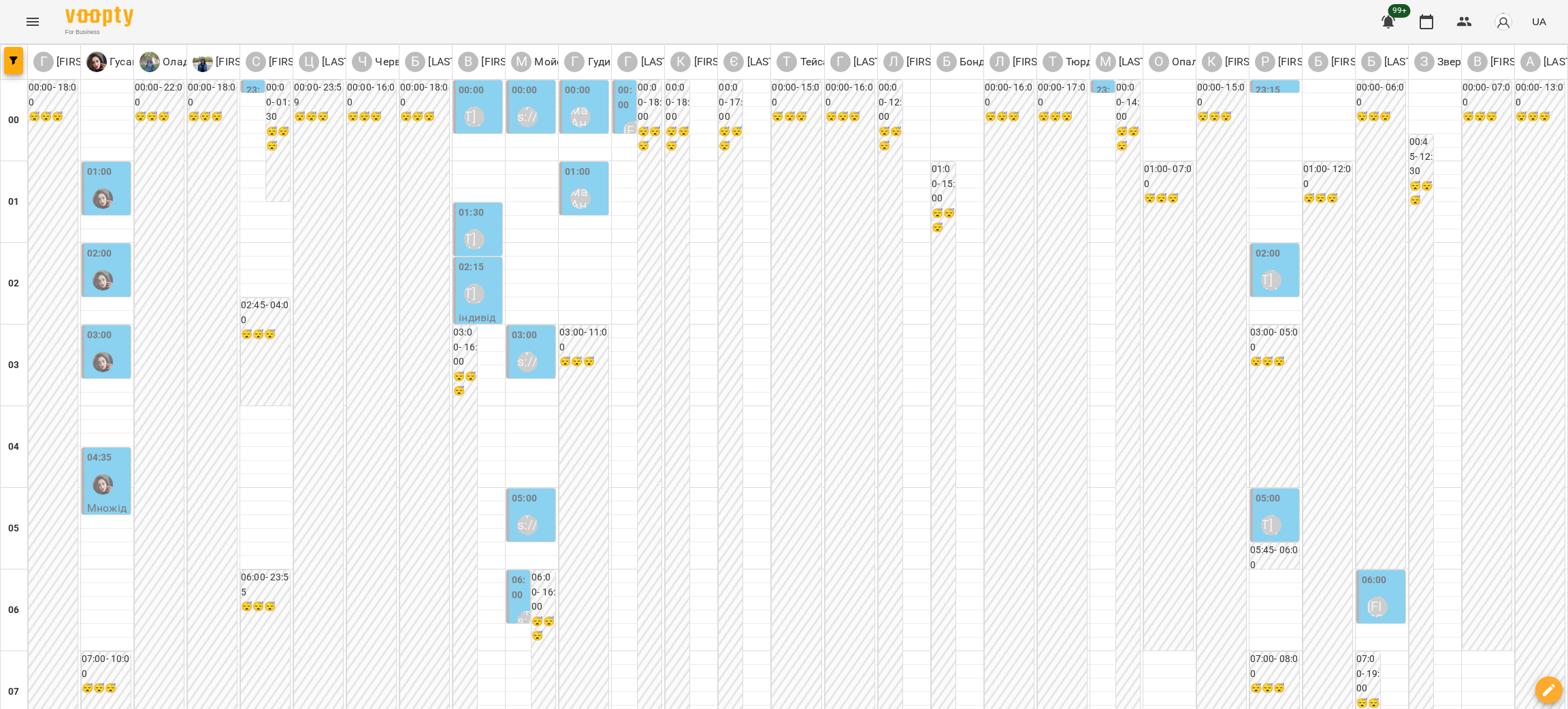 scroll, scrollTop: 1421, scrollLeft: 0, axis: vertical 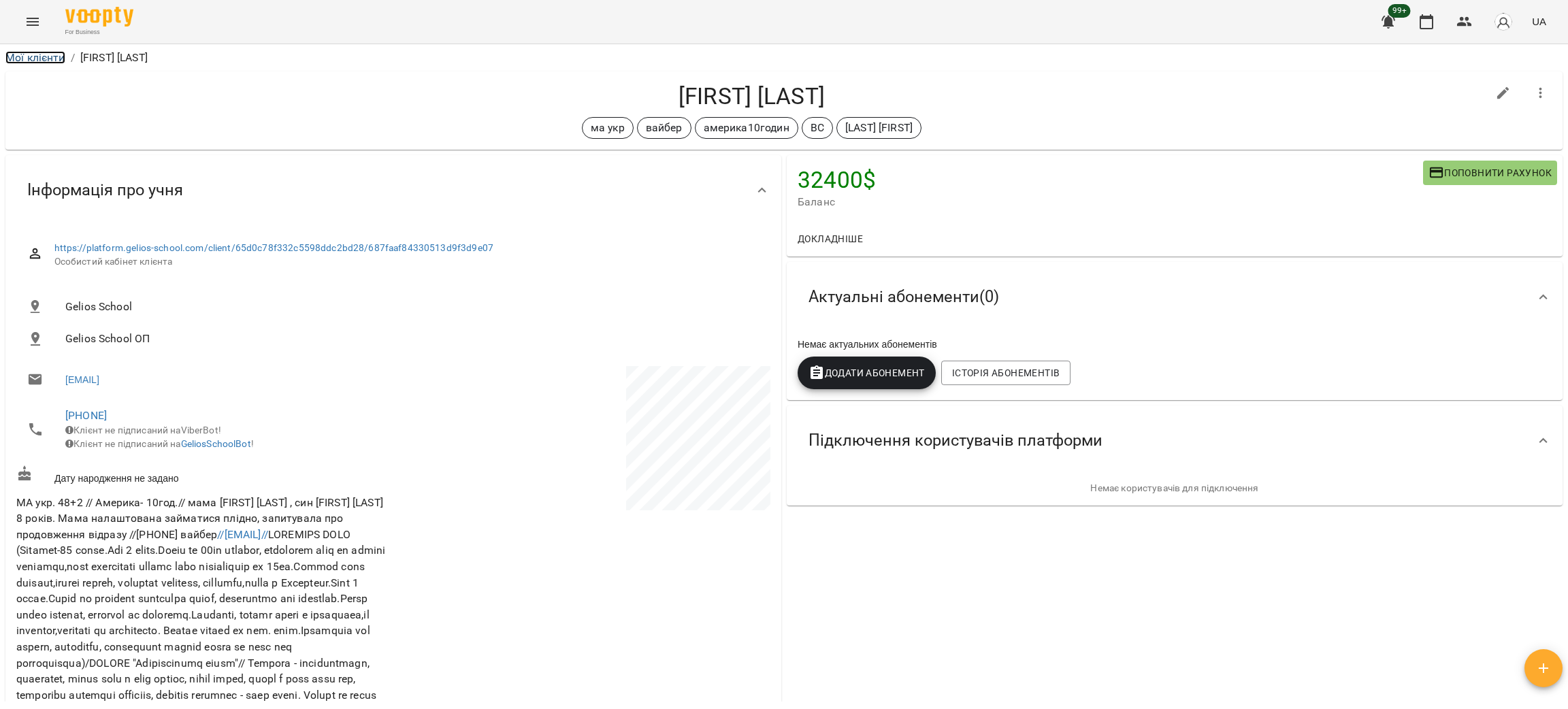 click on "Мої клієнти" at bounding box center [35, 57] 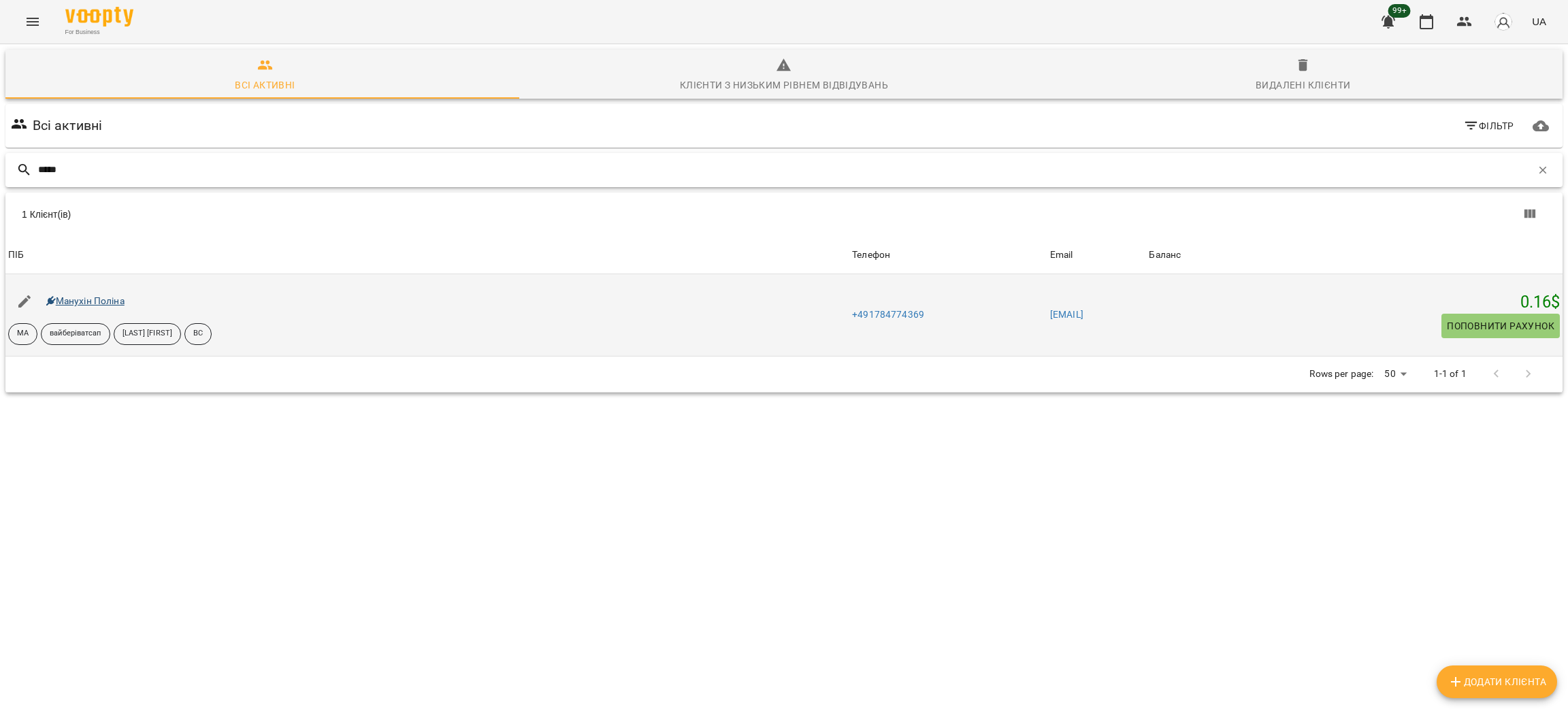 type on "*****" 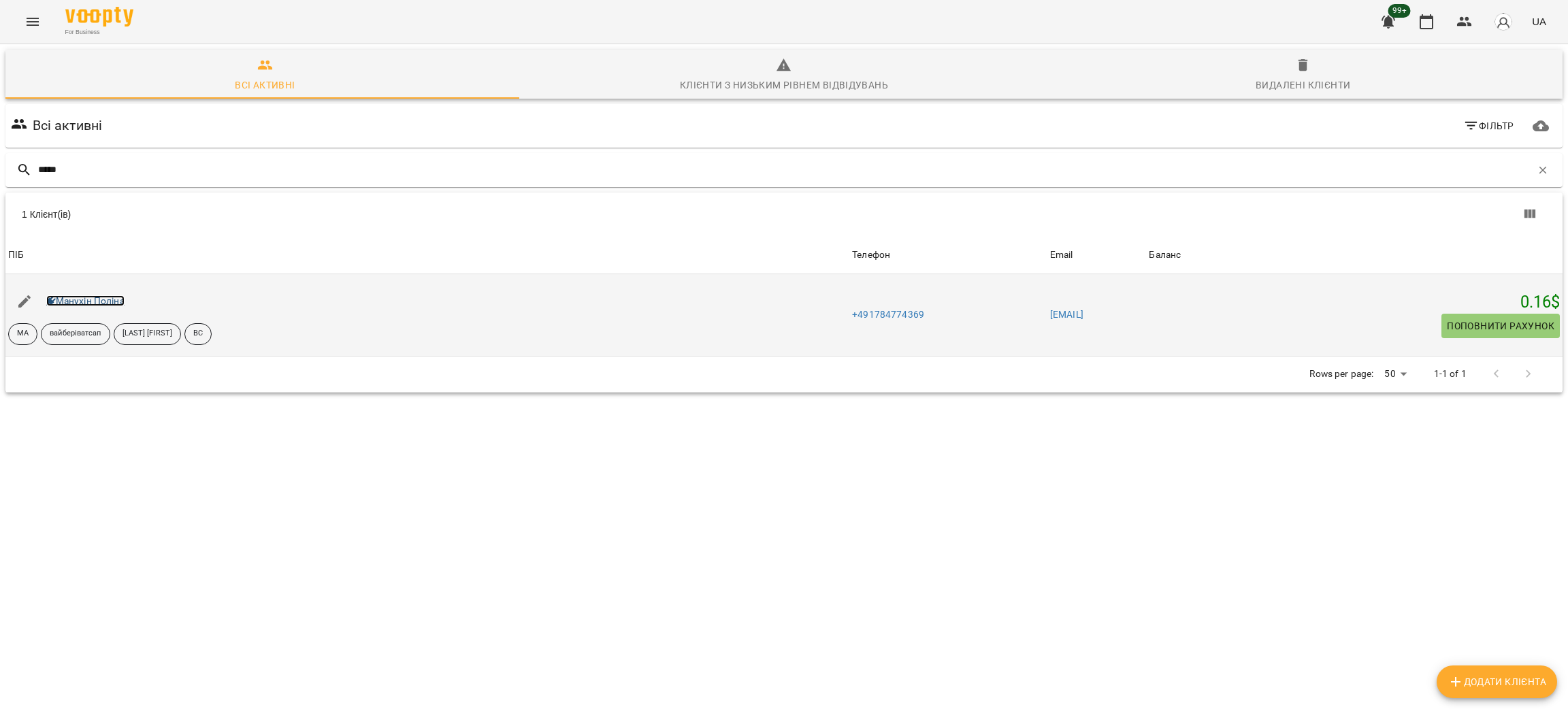 click on "Манухін Поліна" at bounding box center [85, 301] 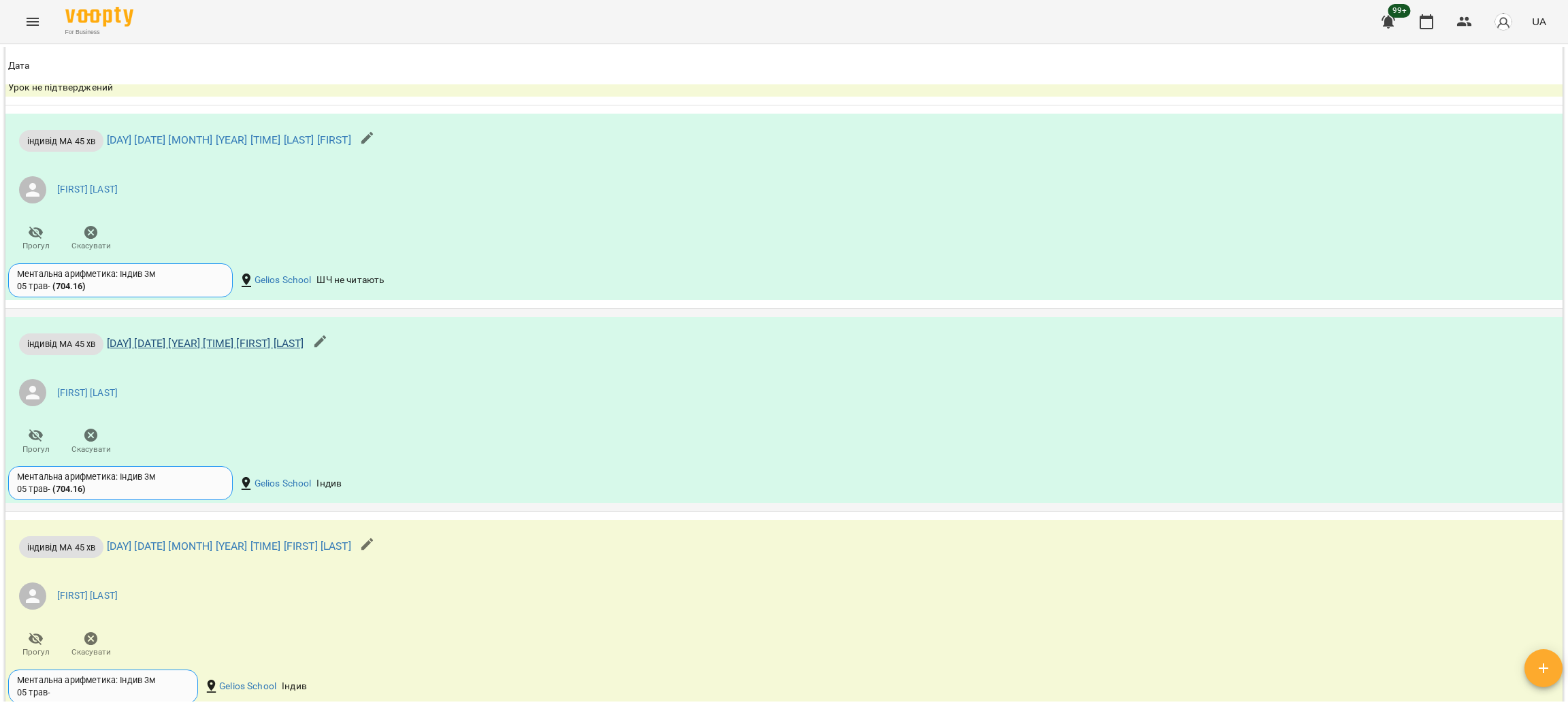 scroll, scrollTop: 1790, scrollLeft: 0, axis: vertical 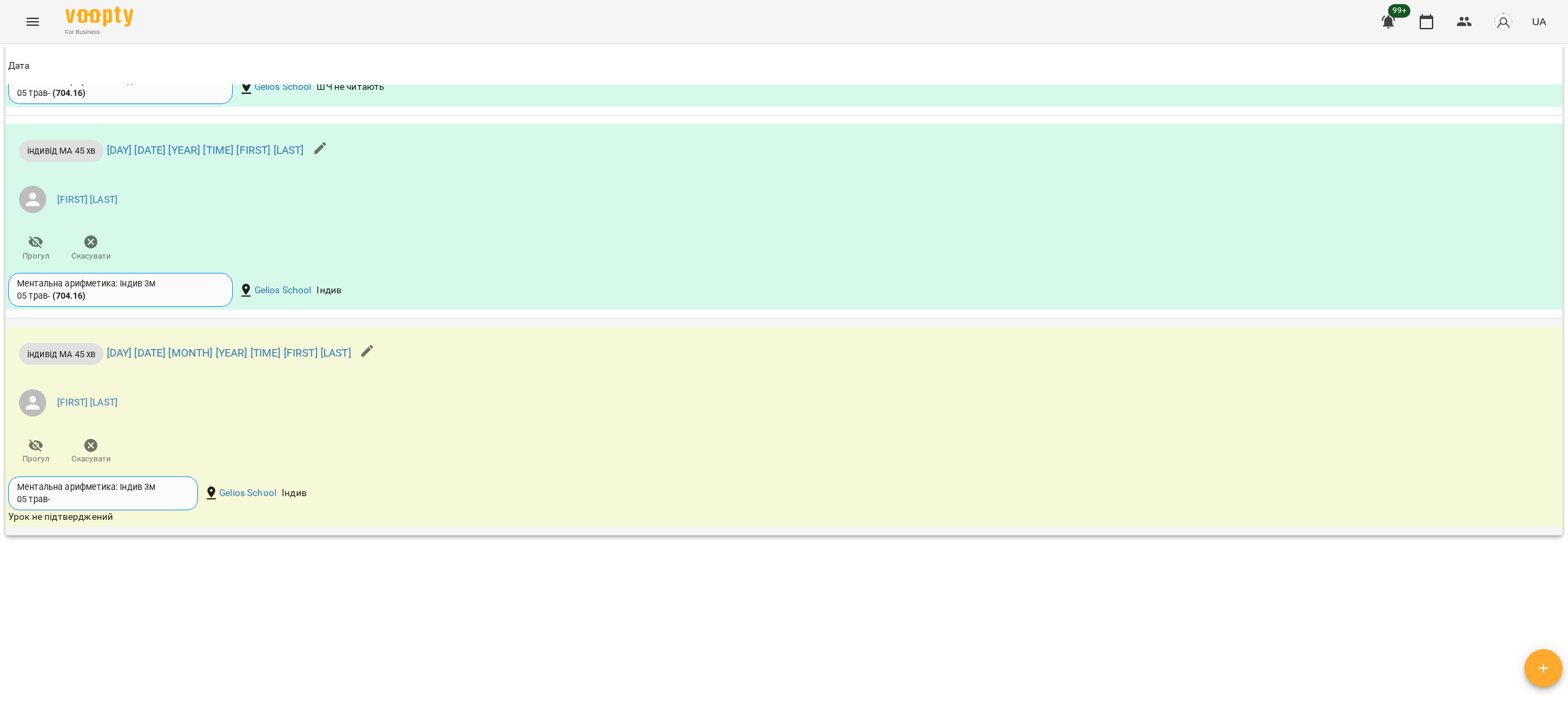 click 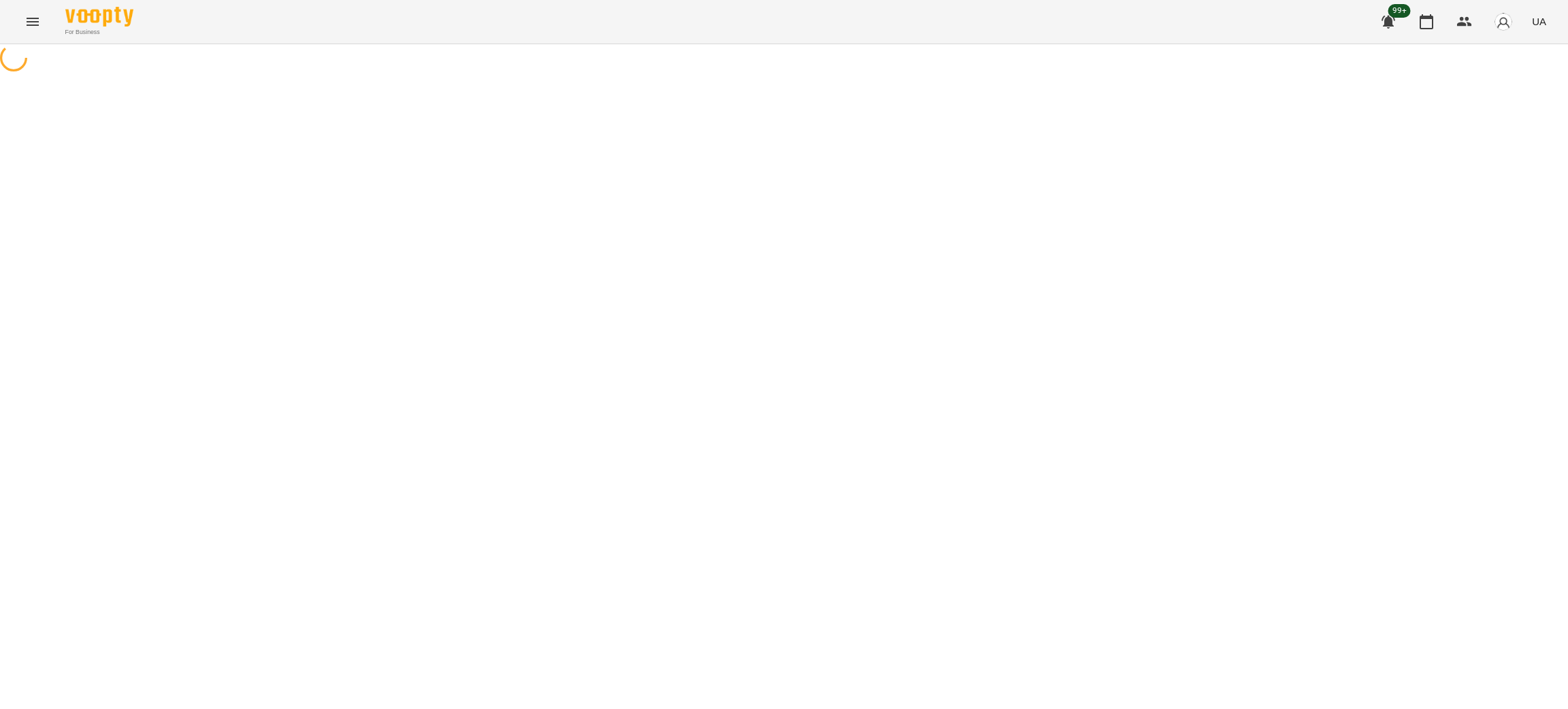 select on "**********" 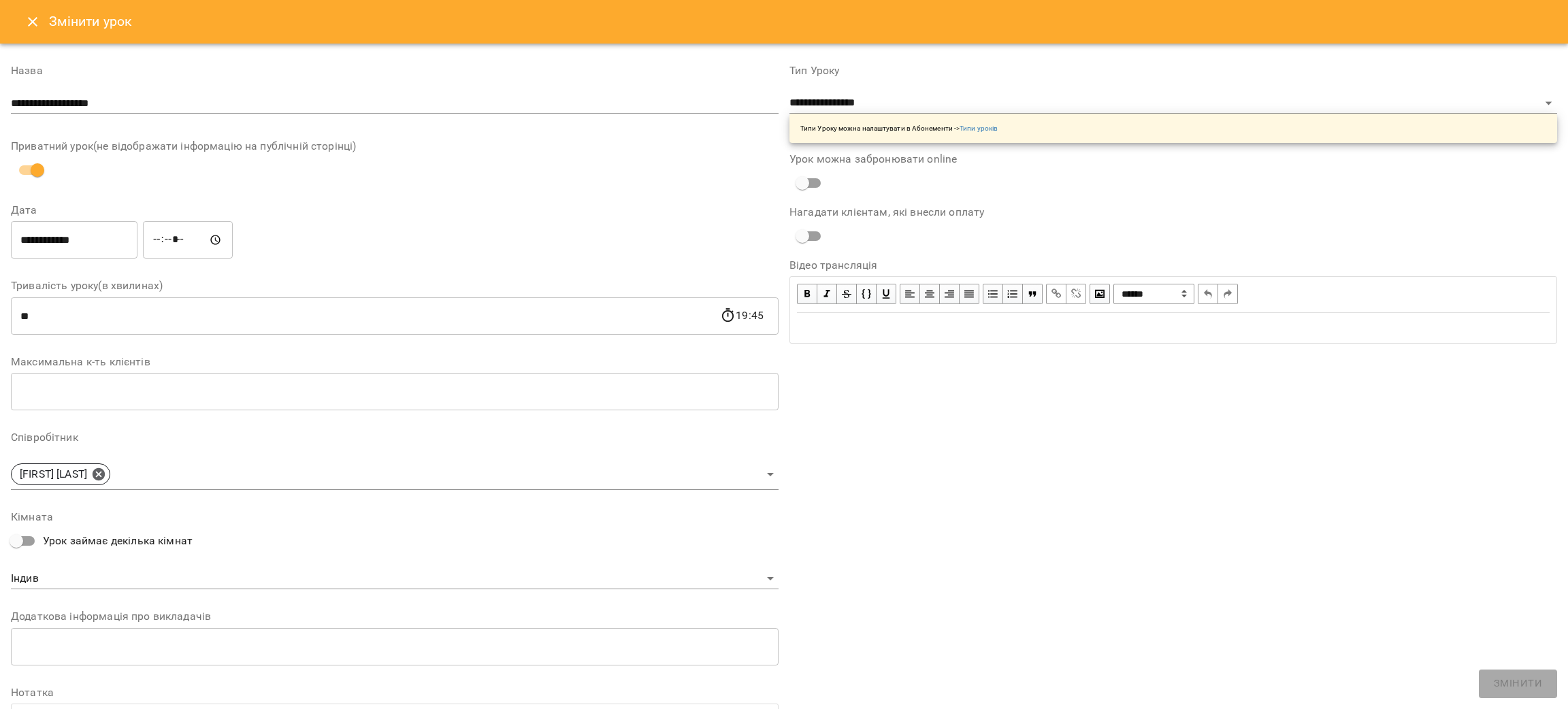 click on "**********" at bounding box center [74, 240] 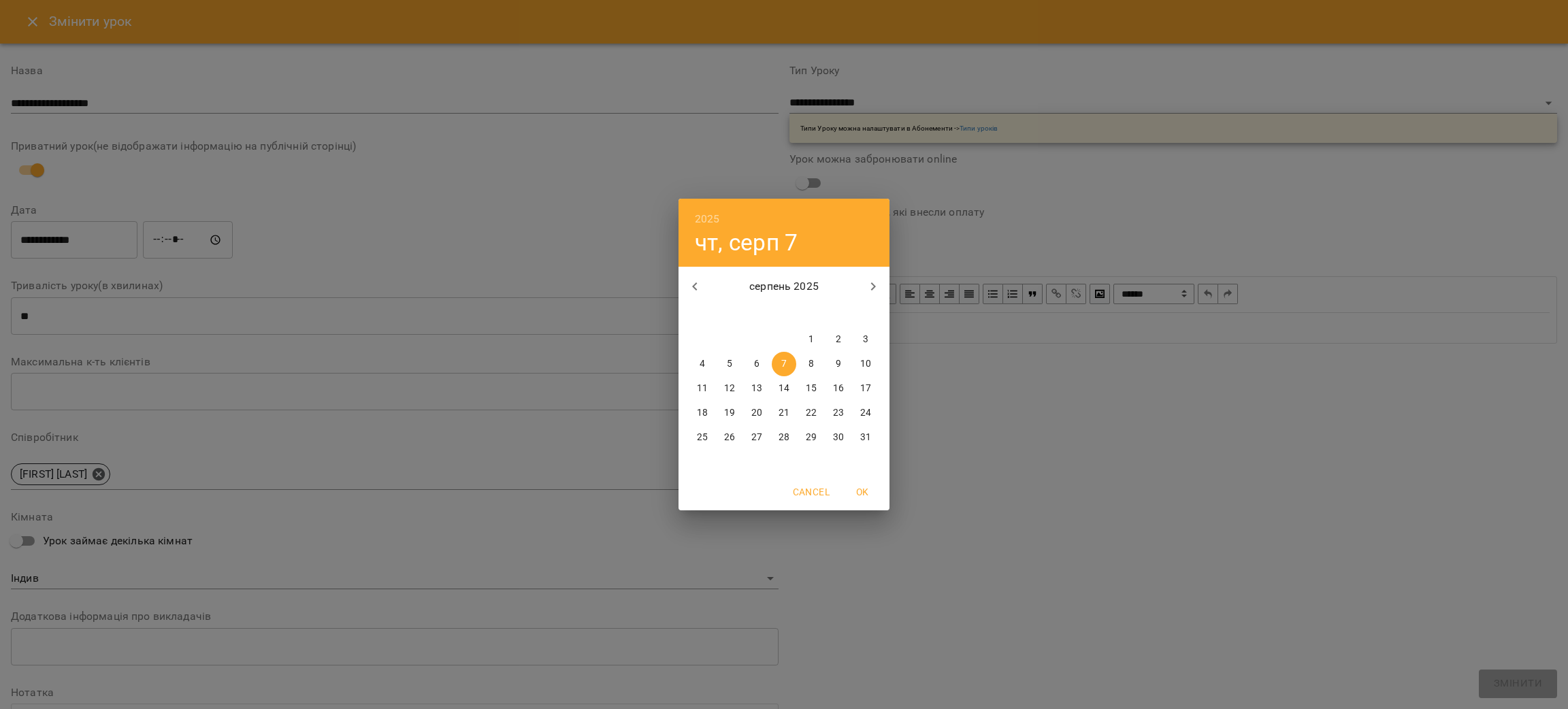 click on "8" at bounding box center [811, 364] 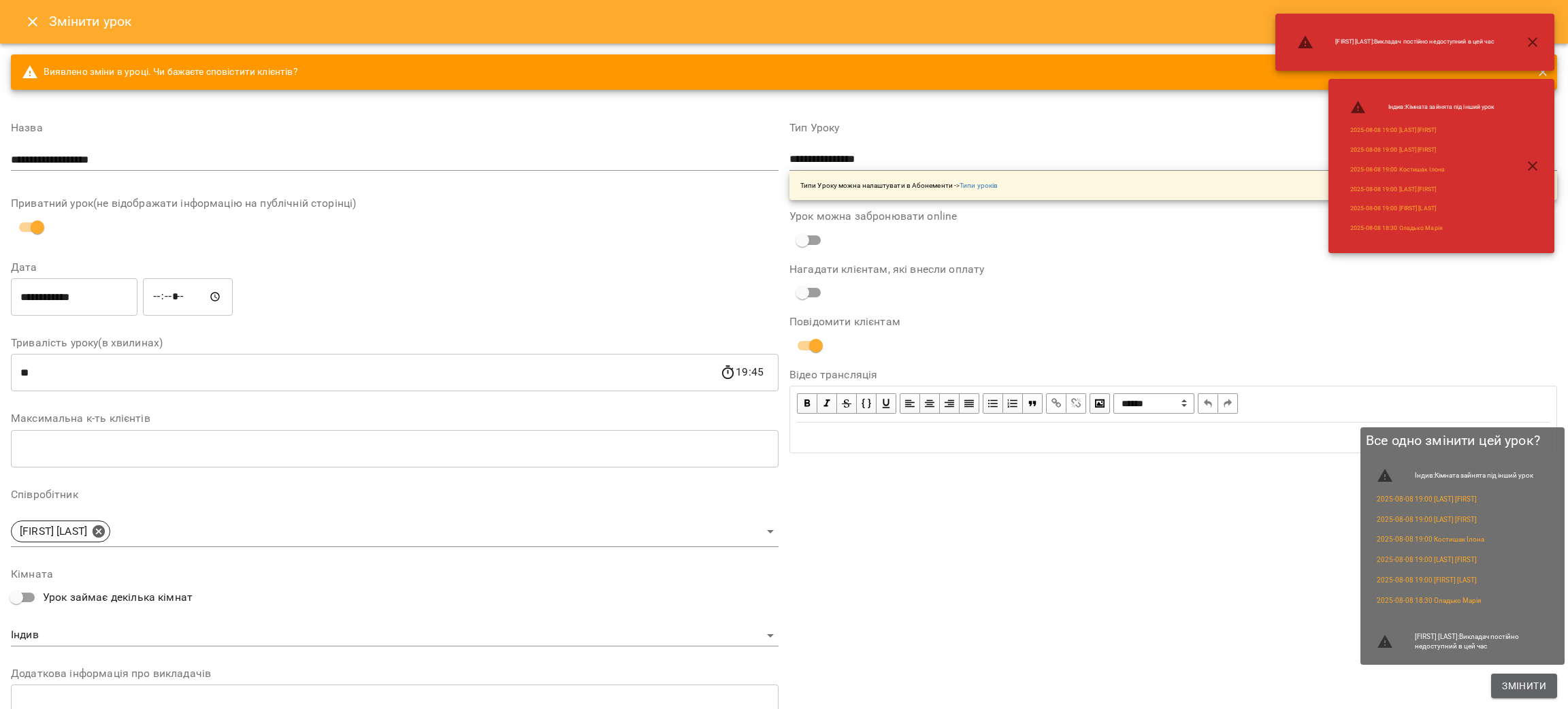 click on "Змінити" at bounding box center [1524, 686] 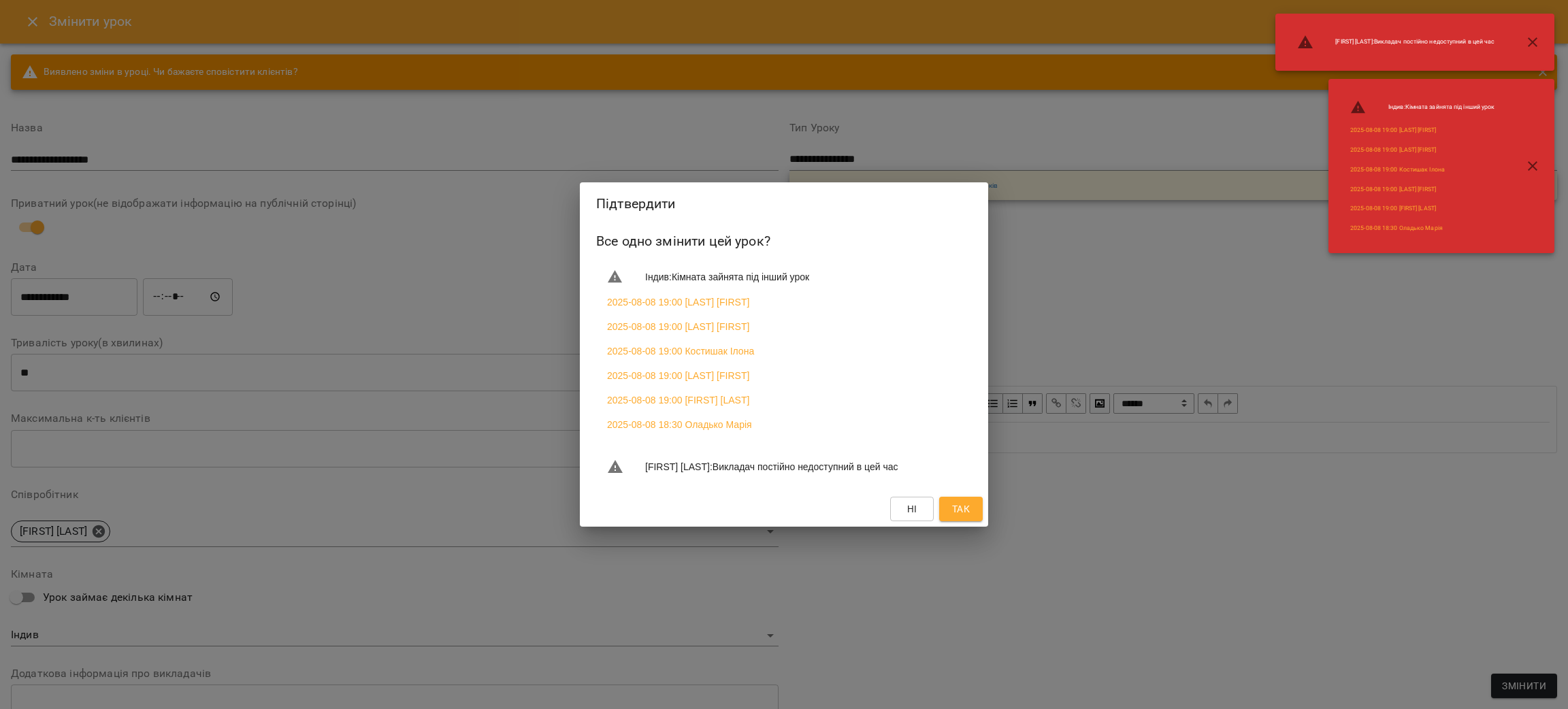 click on "Так" at bounding box center (961, 509) 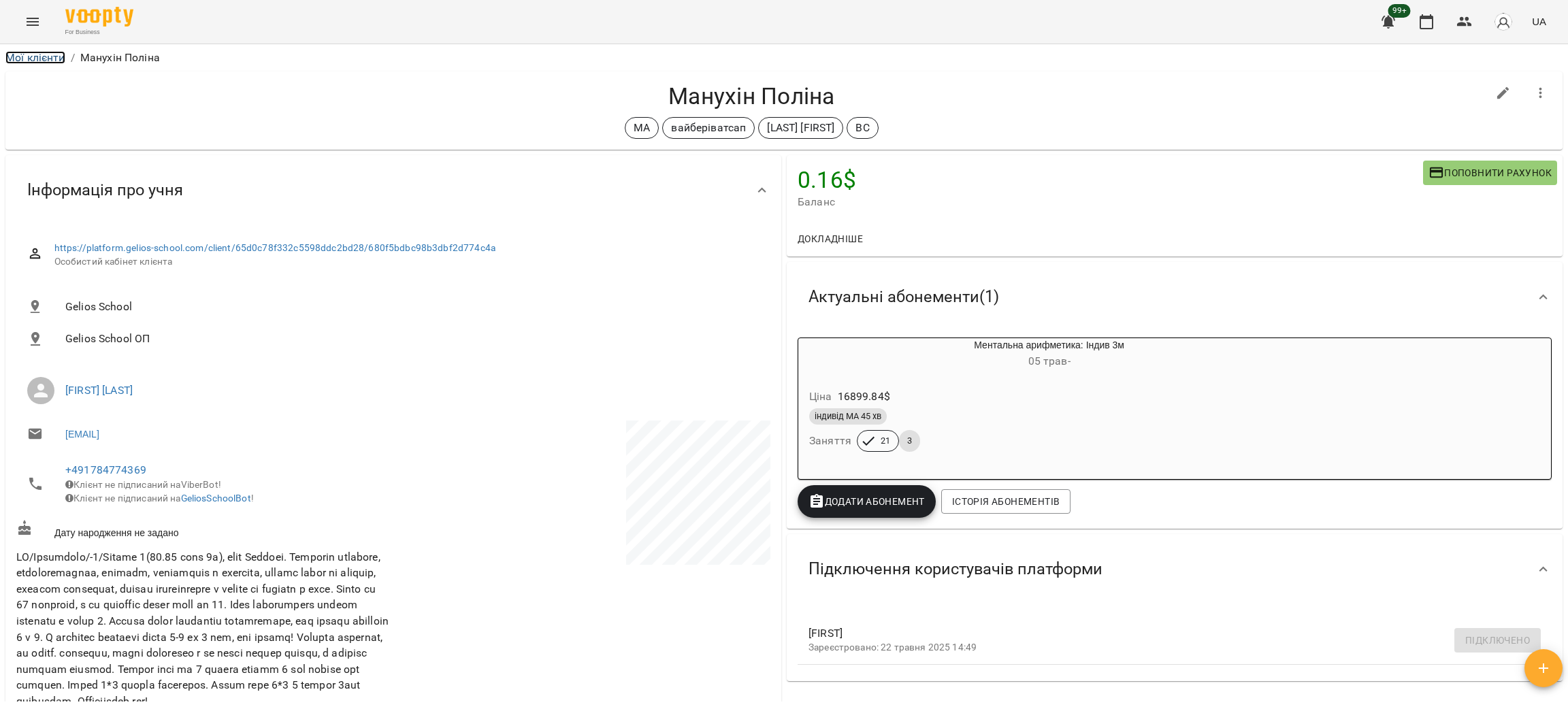 click on "Мої клієнти" at bounding box center (35, 57) 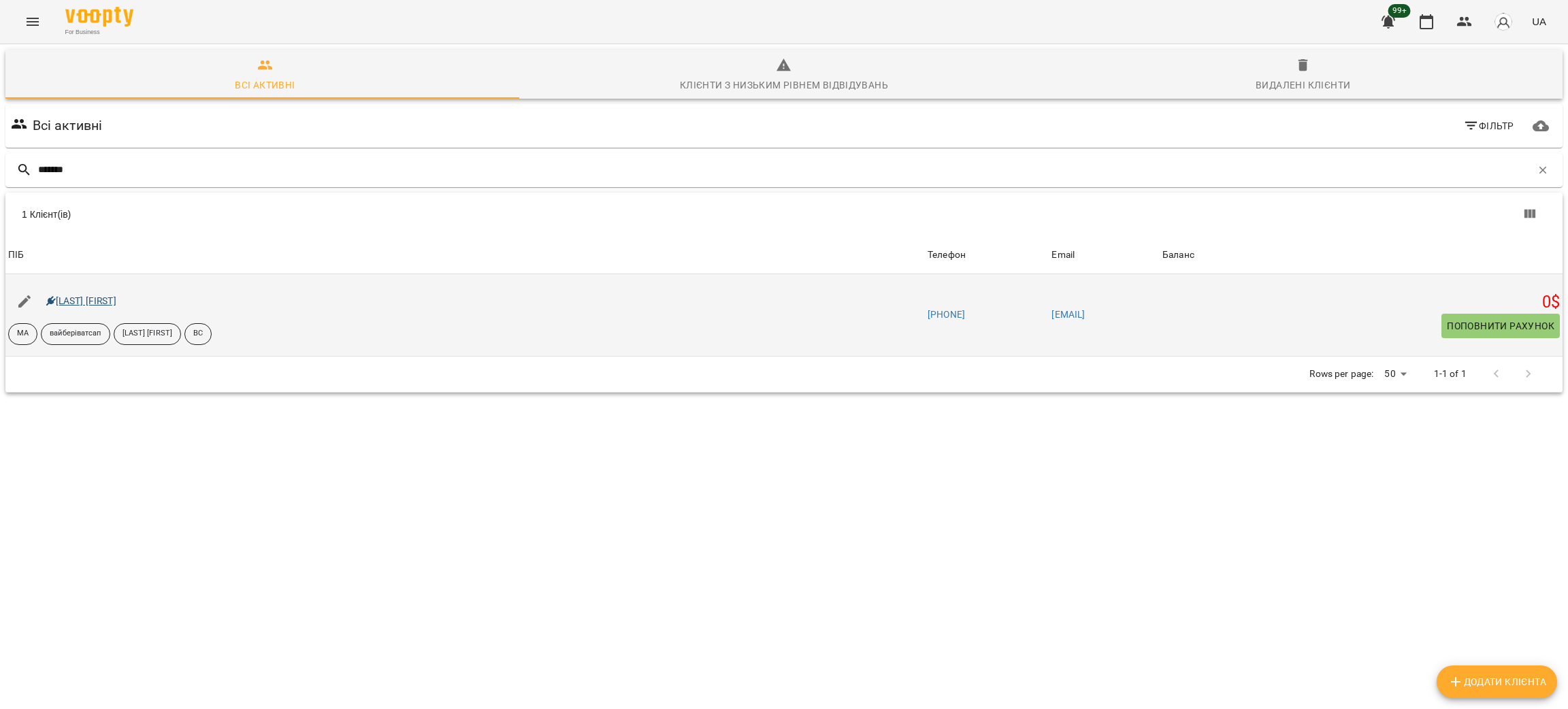 type on "*******" 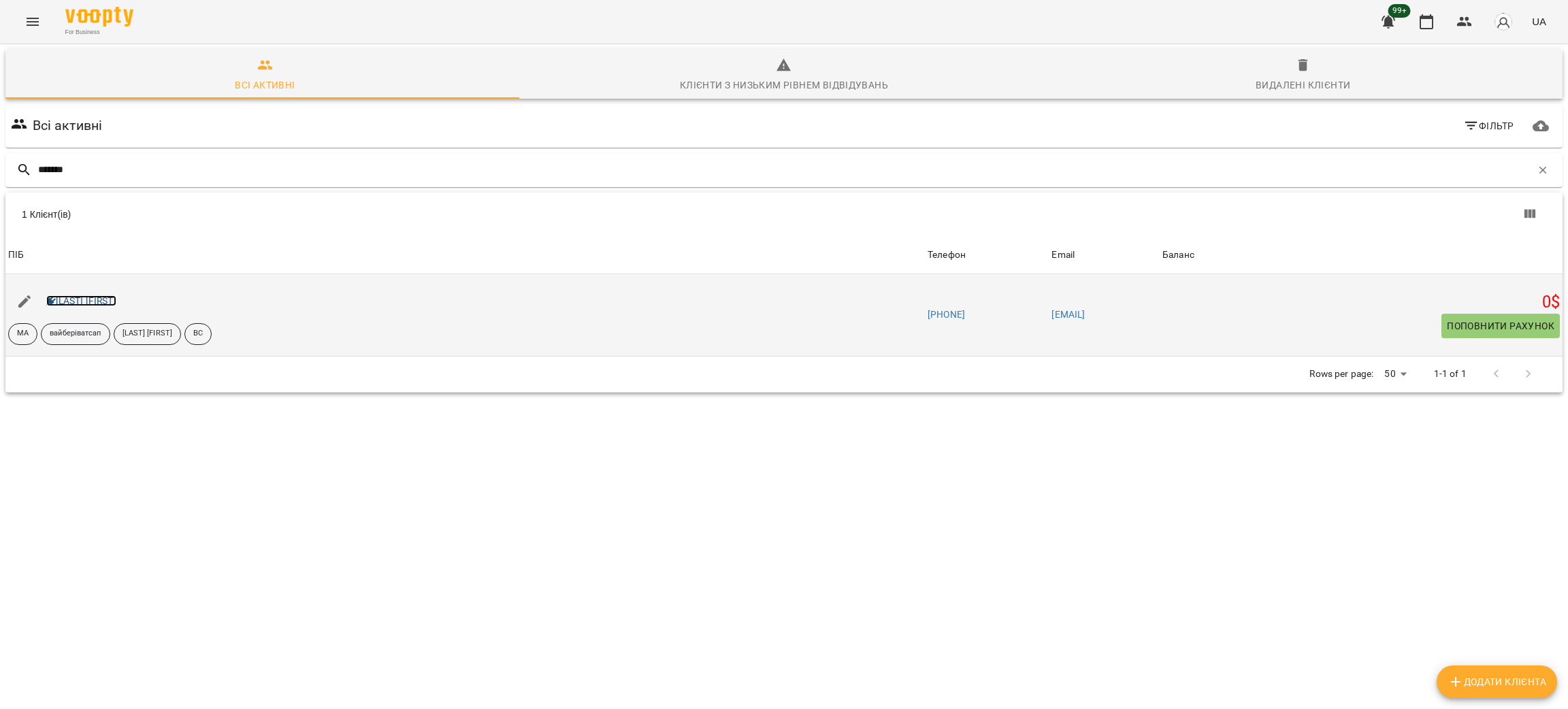 click on "Пешкань Кирило" at bounding box center [81, 301] 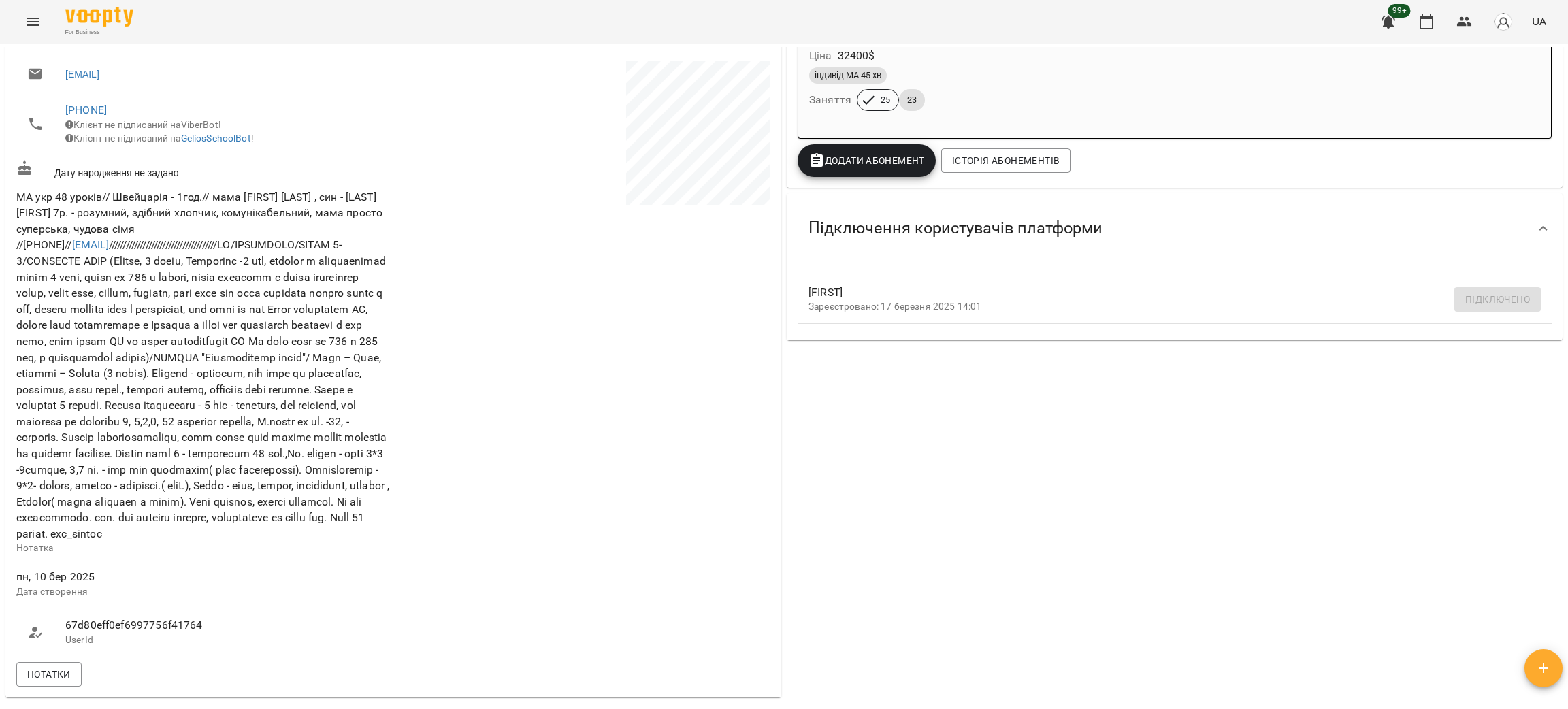 scroll, scrollTop: 0, scrollLeft: 0, axis: both 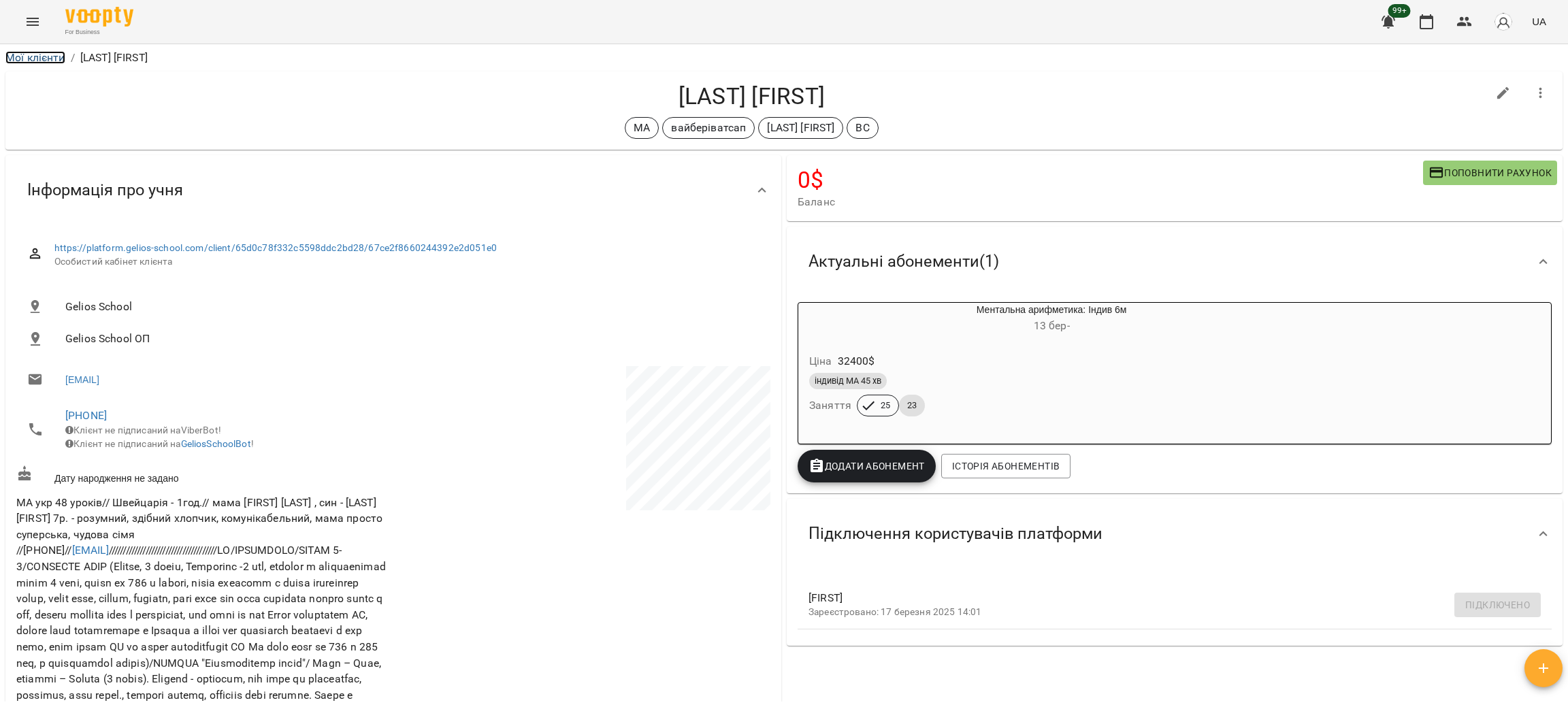 click on "Мої клієнти" at bounding box center (35, 57) 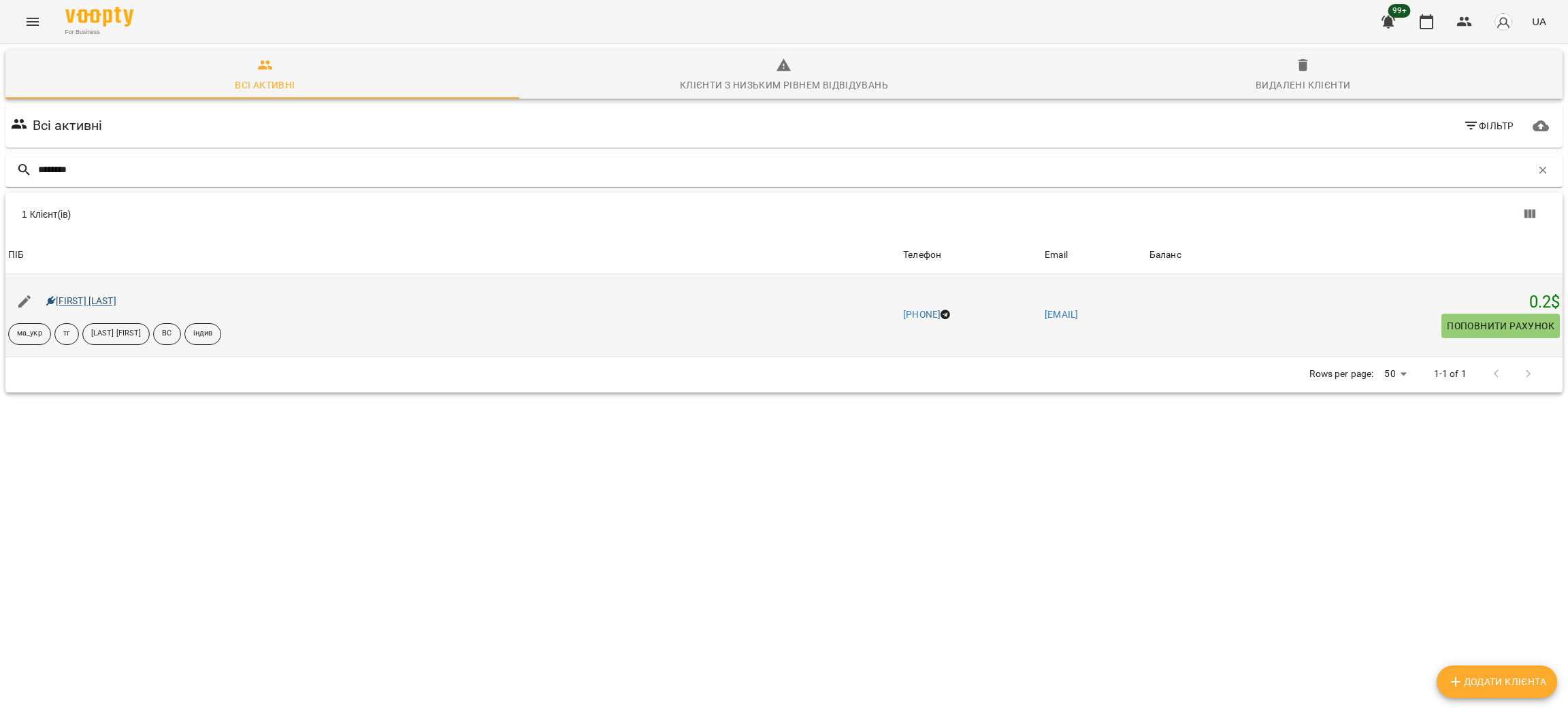 type on "********" 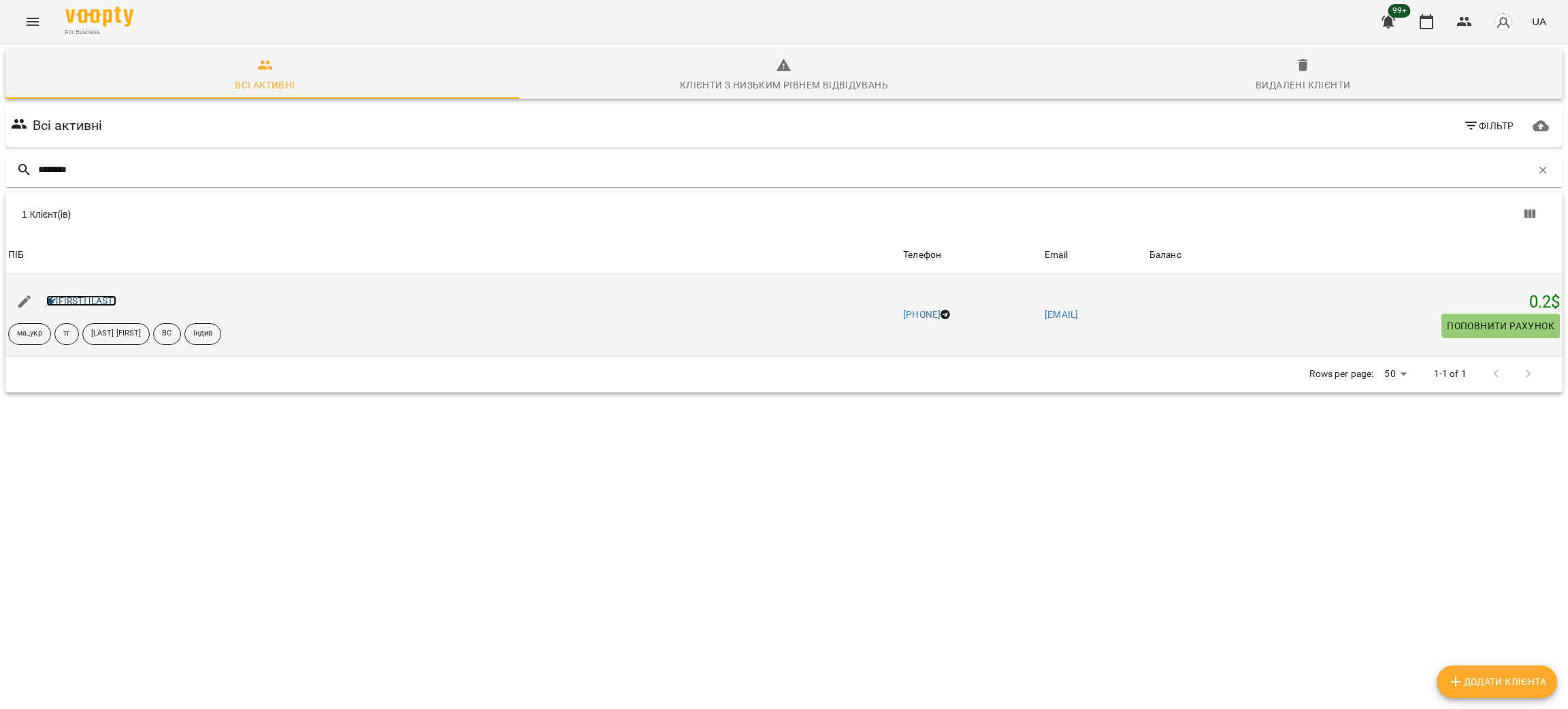 click on "Емма Яловенко" at bounding box center [81, 301] 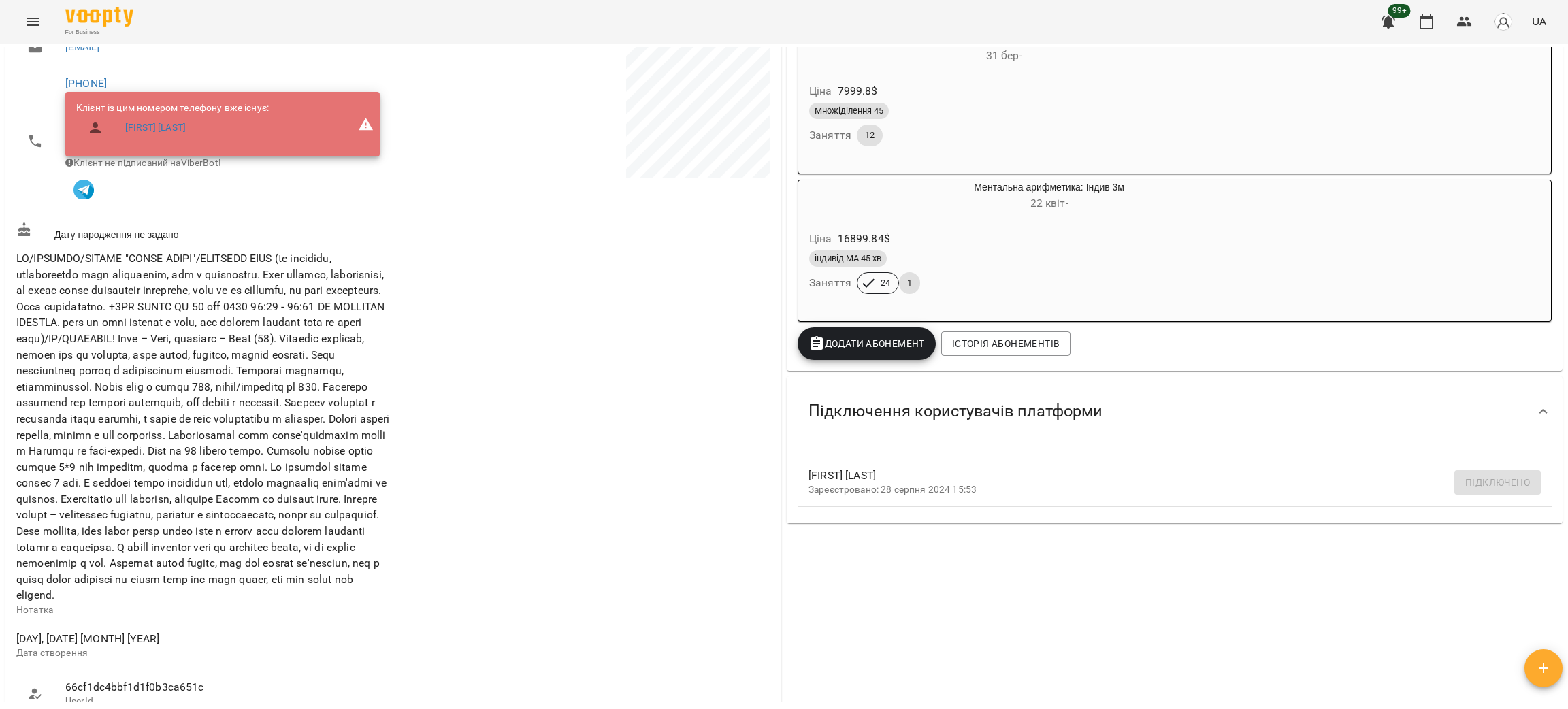 scroll, scrollTop: 0, scrollLeft: 0, axis: both 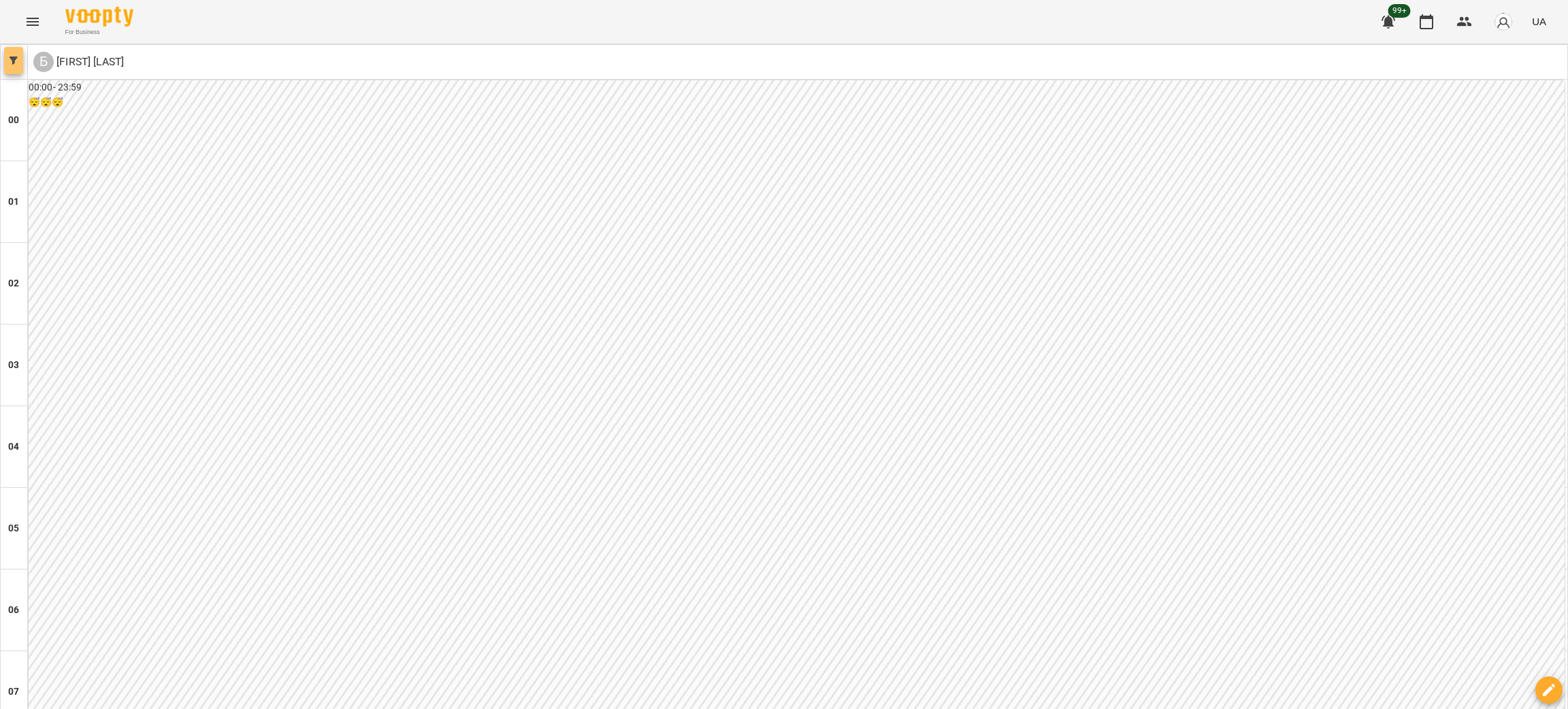 click at bounding box center (14, 61) 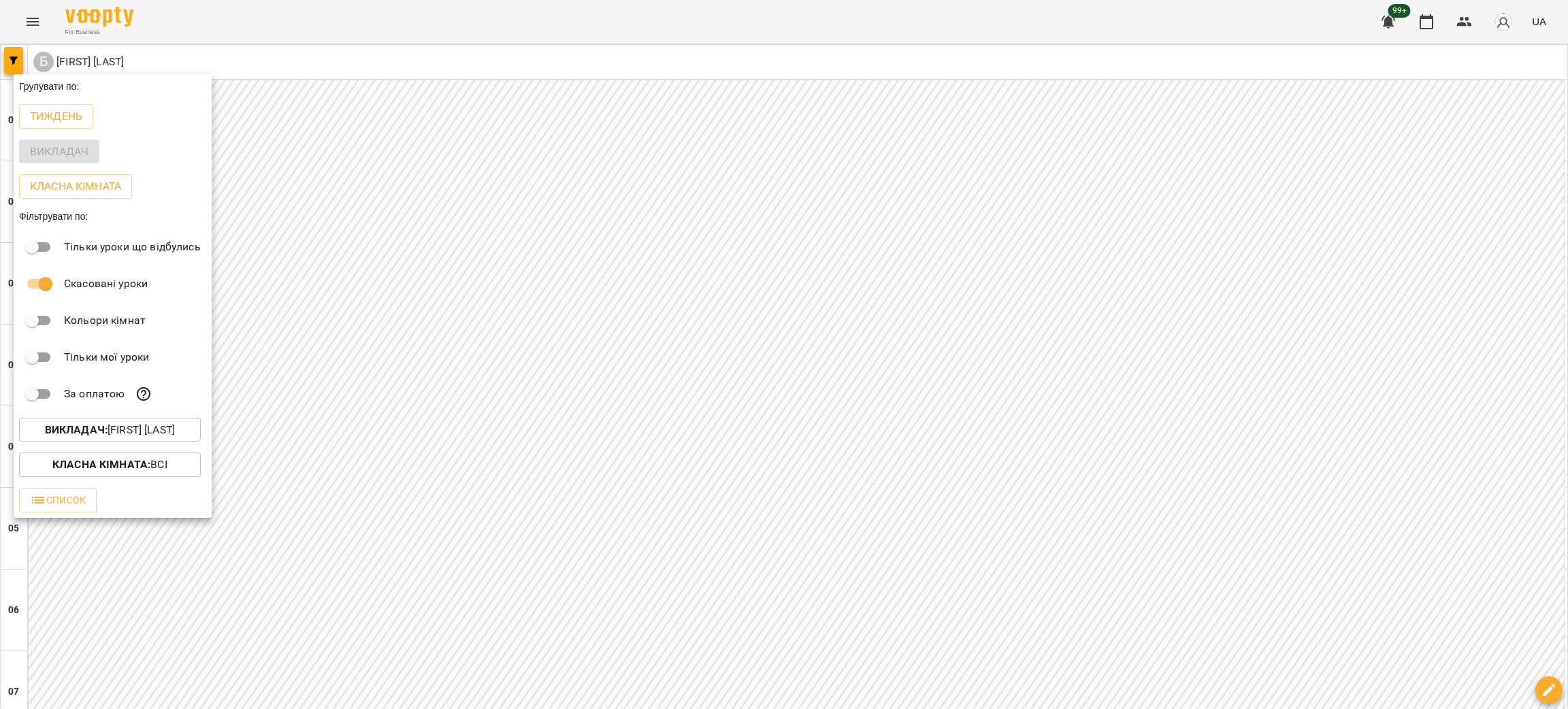 click on "Викладач :  Бессонова Віта" at bounding box center (110, 430) 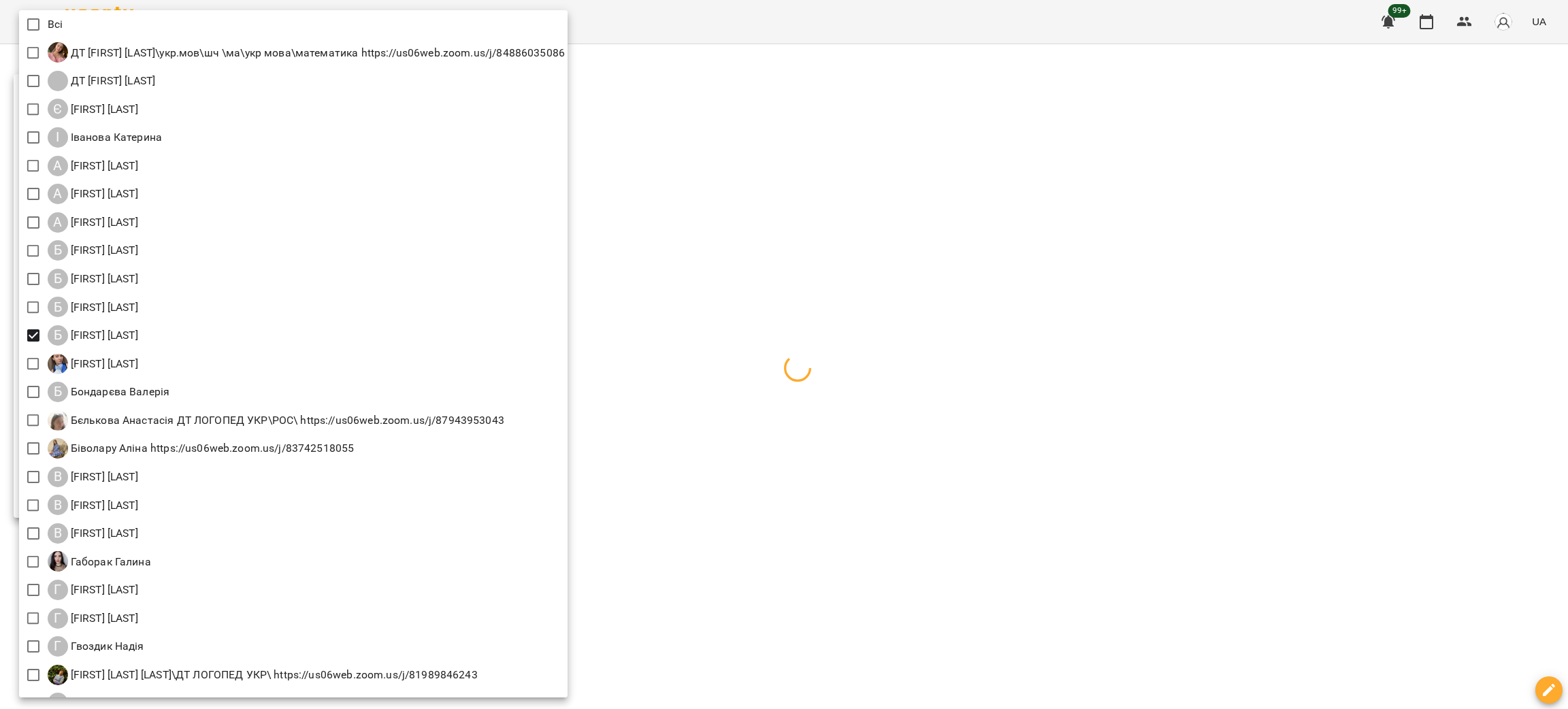 click at bounding box center (784, 354) 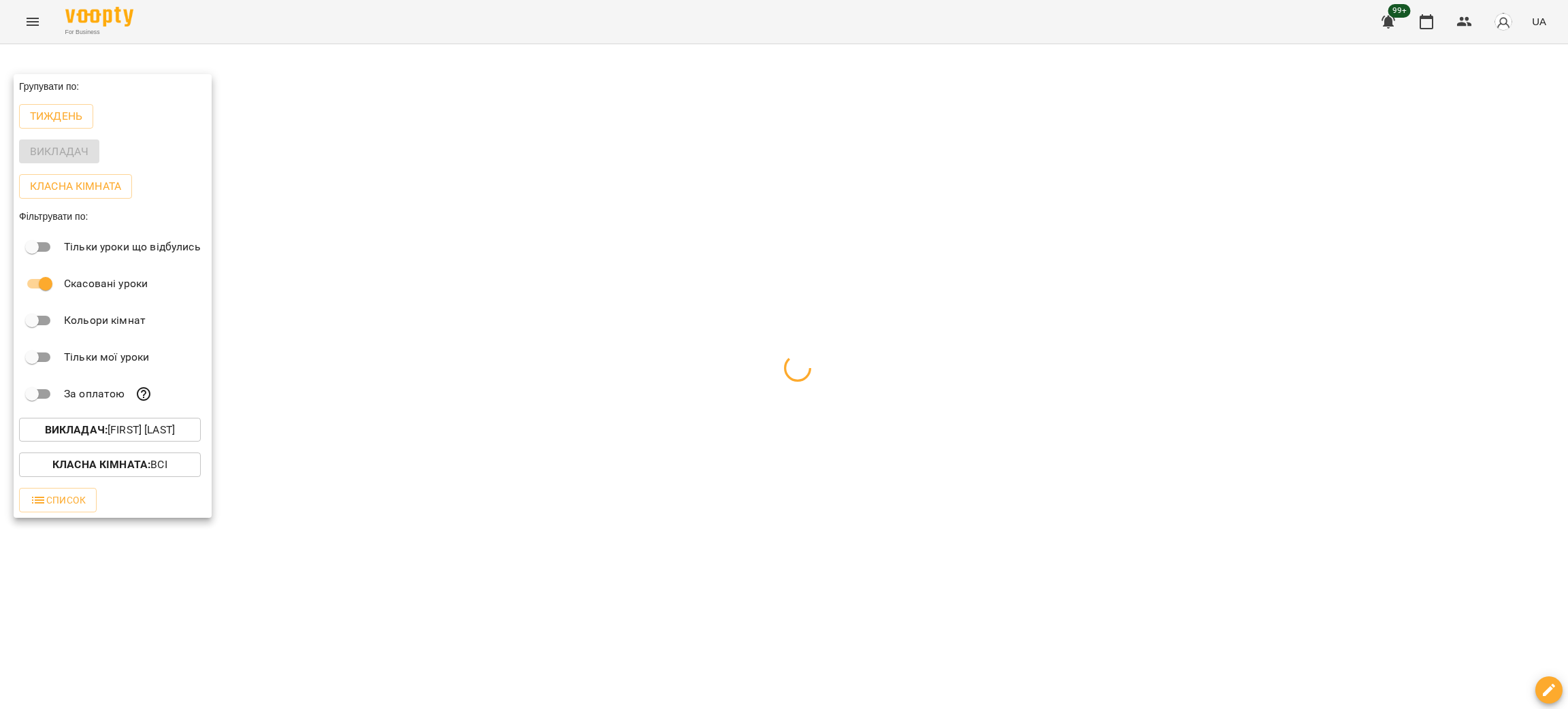 click at bounding box center [784, 354] 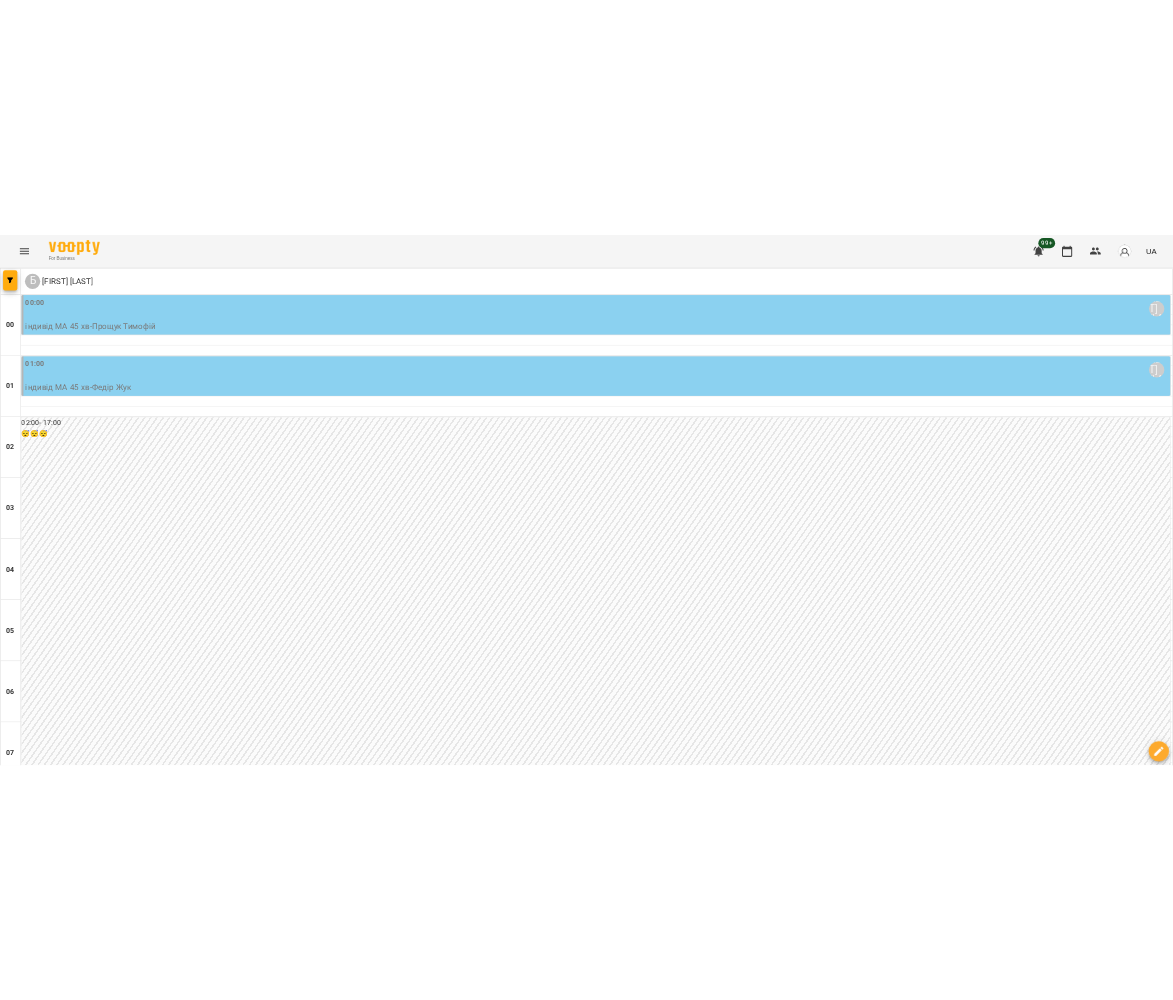 scroll, scrollTop: 2088, scrollLeft: 0, axis: vertical 